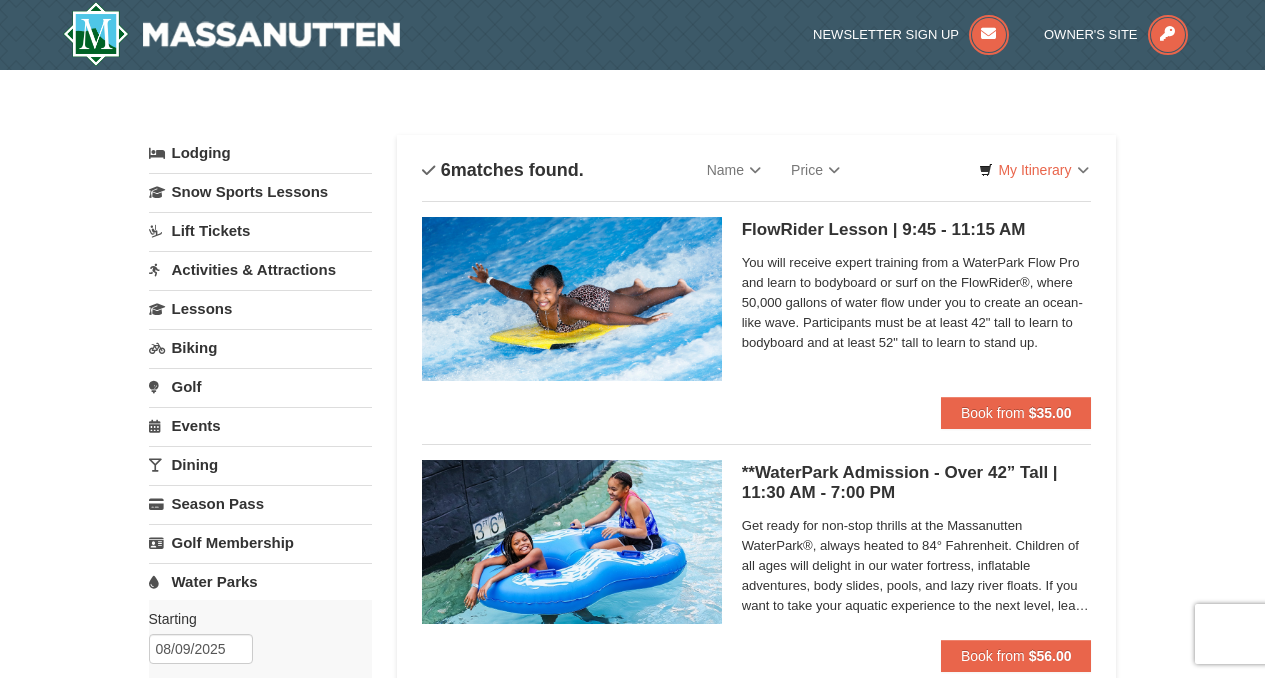 scroll, scrollTop: 0, scrollLeft: 0, axis: both 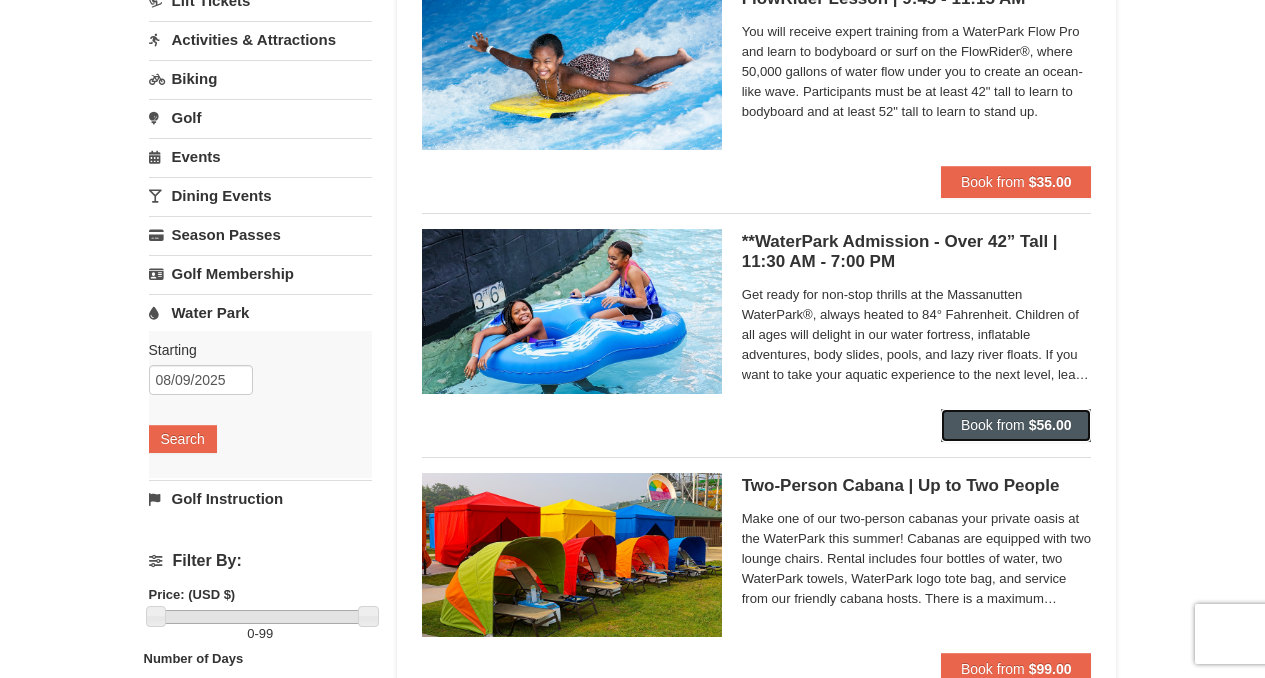 click on "Book from" at bounding box center [993, 425] 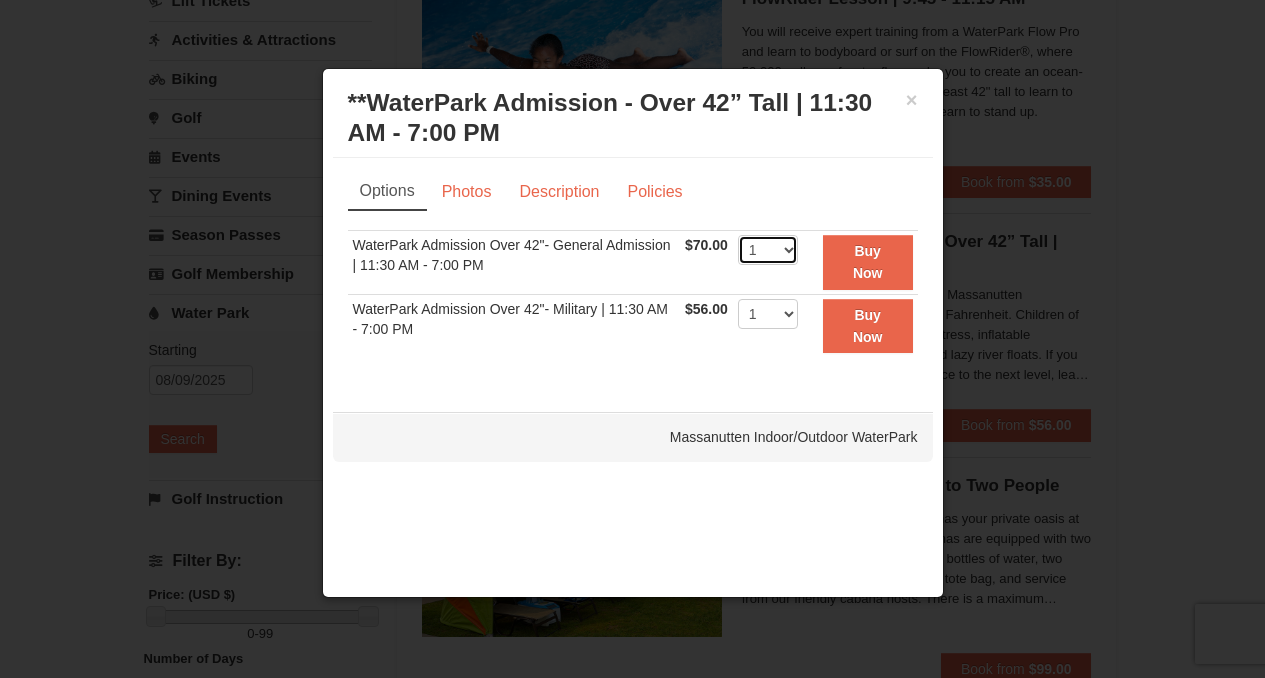 click on "1
2
3
4
5
6
7
8
9
10
11
12
13
14
15
16
17
18
19
20
21 22" at bounding box center (768, 250) 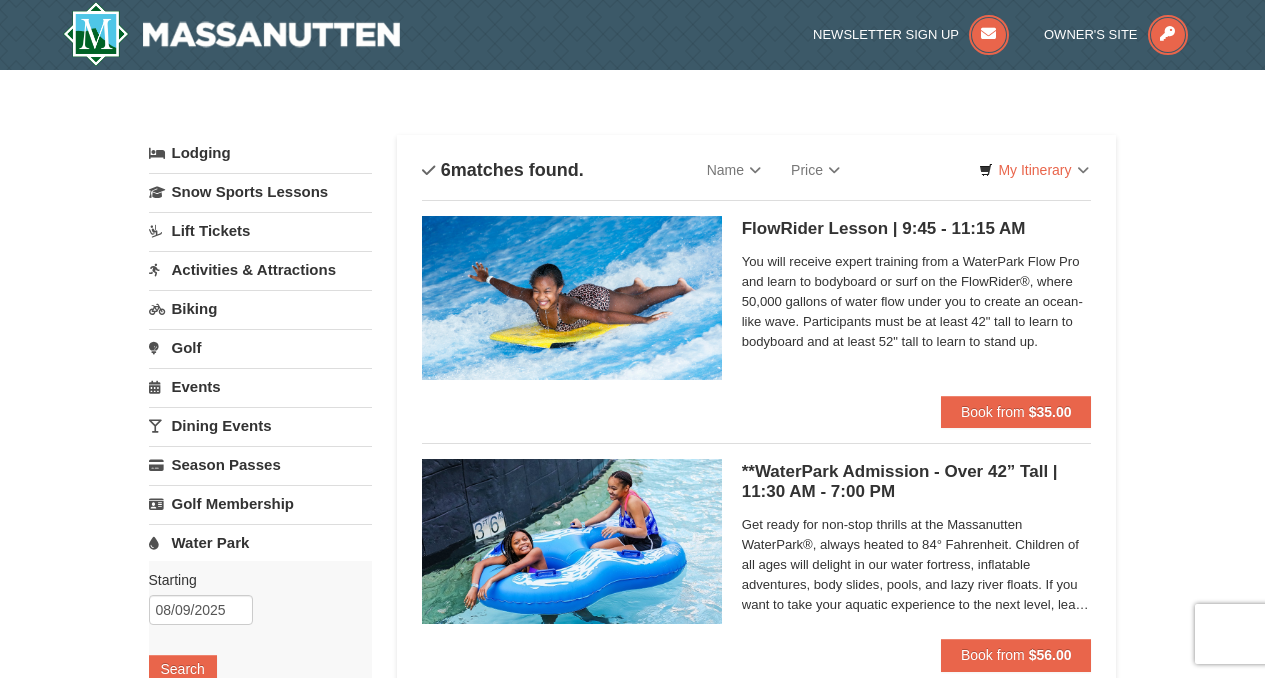 scroll, scrollTop: 1, scrollLeft: 0, axis: vertical 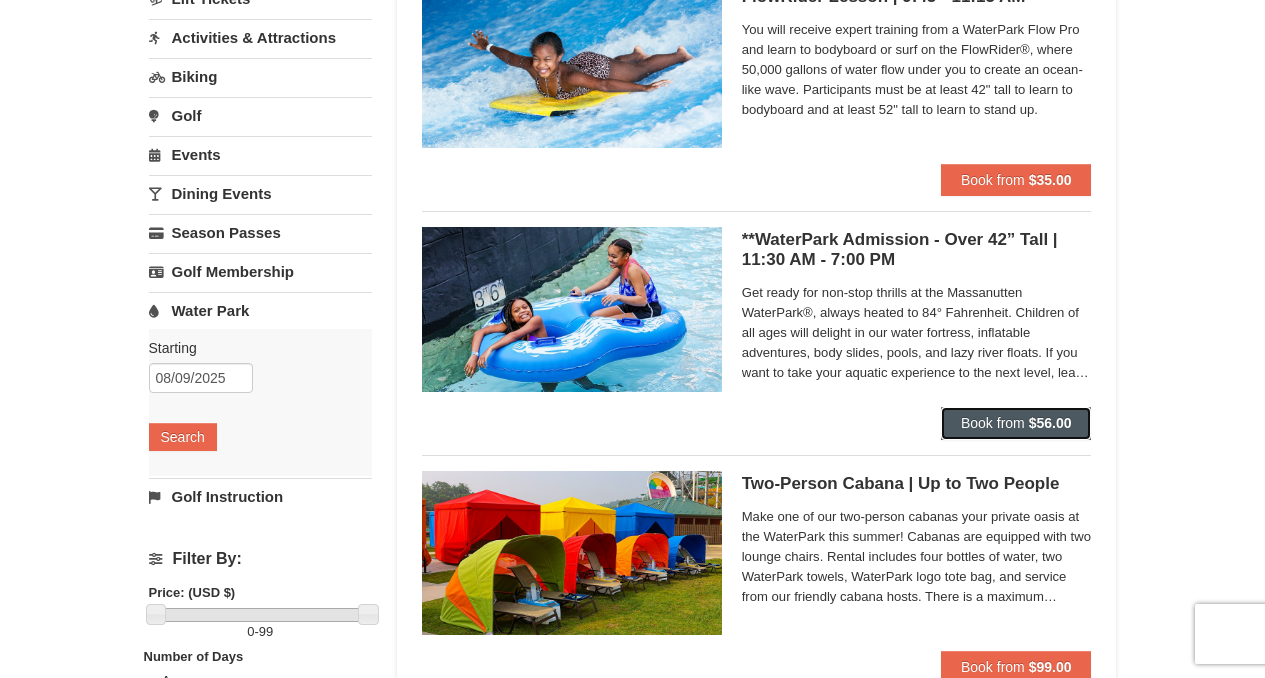 click on "Book from" at bounding box center (993, 423) 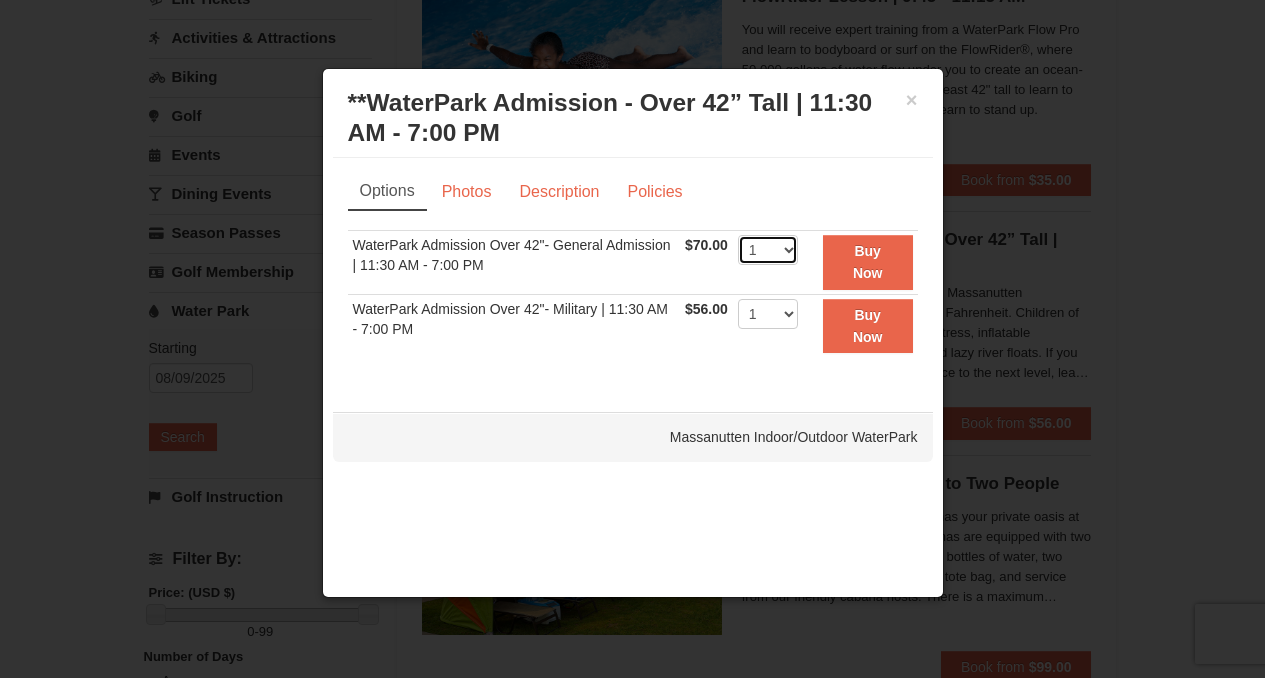 click on "1
2
3
4
5
6
7
8
9
10
11
12
13
14
15
16
17
18
19
20
21 22" at bounding box center (768, 250) 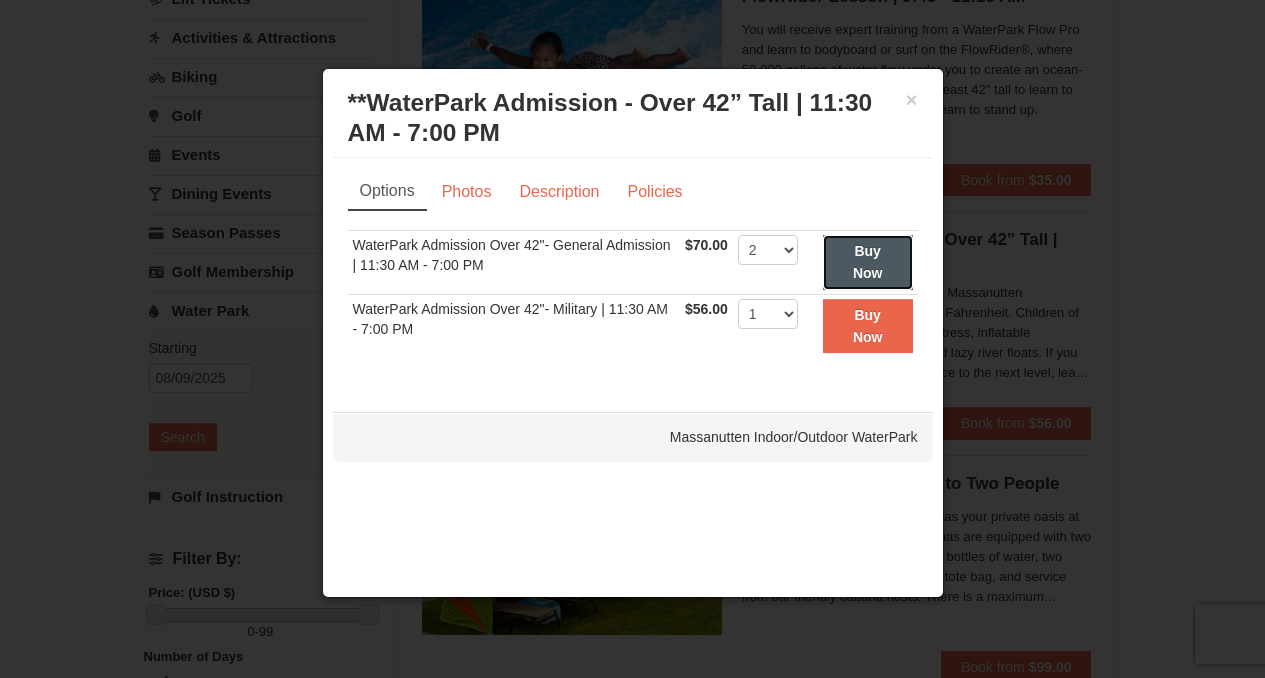 click on "Buy Now" at bounding box center [868, 262] 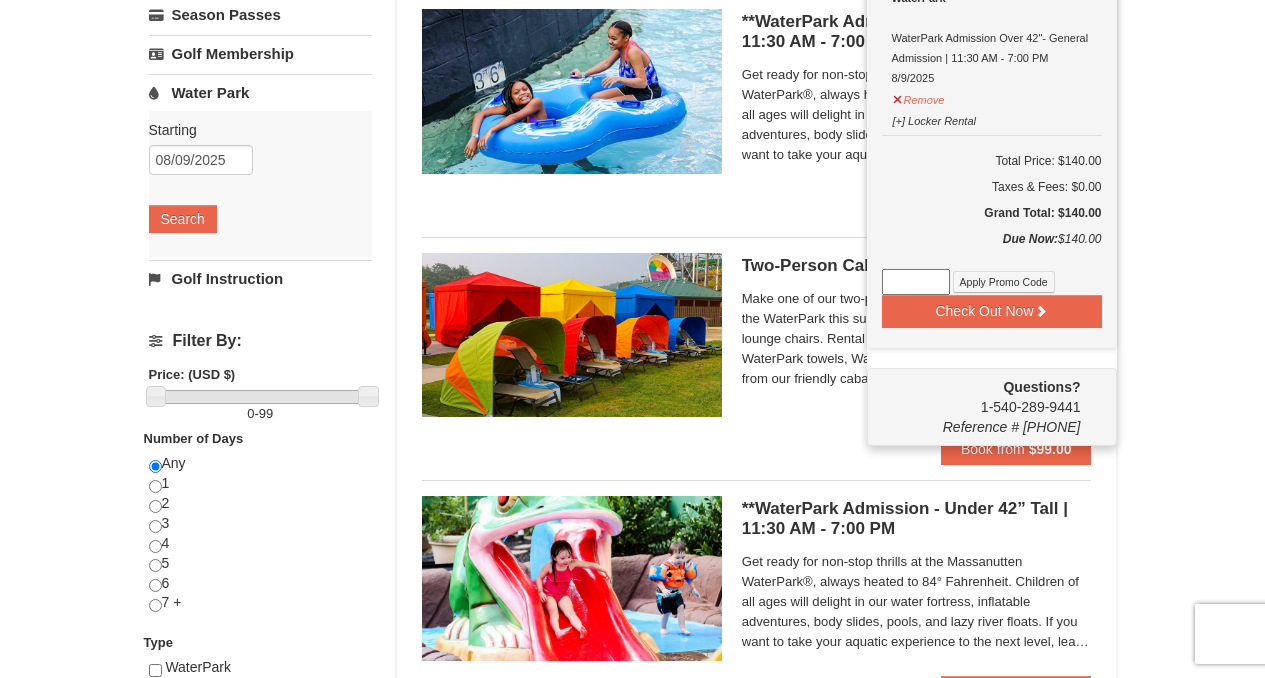 scroll, scrollTop: 544, scrollLeft: 0, axis: vertical 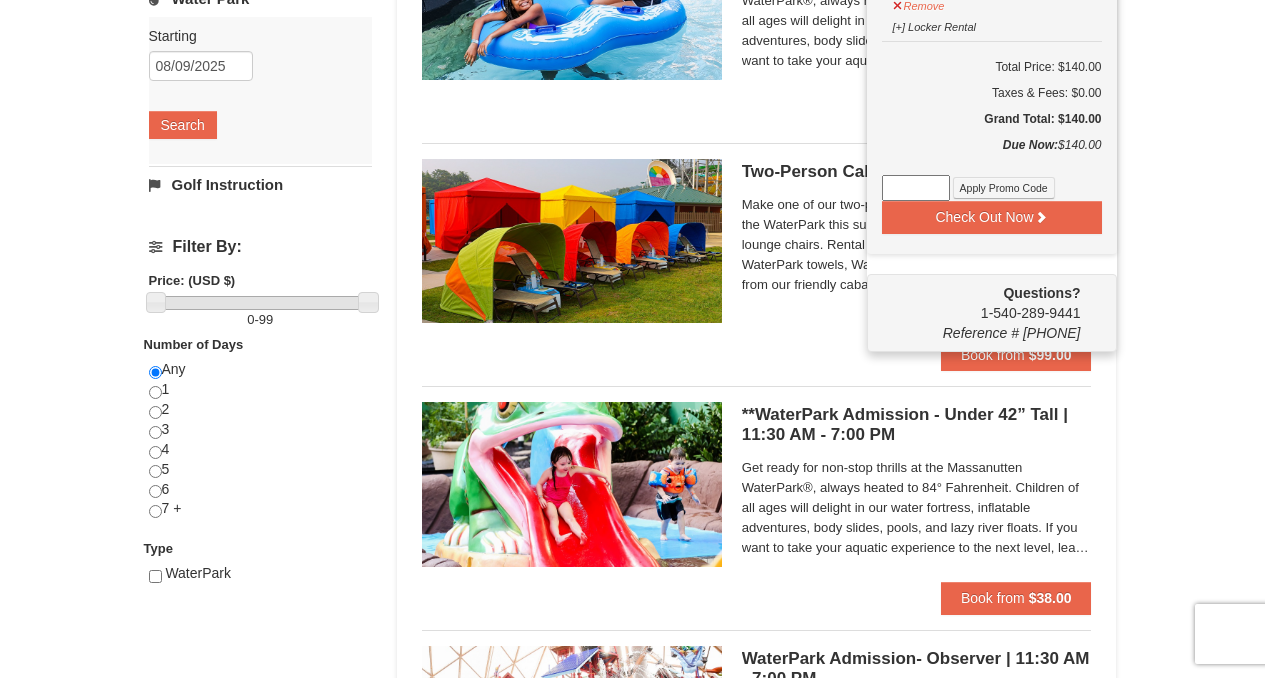 click on "×
Categories
List
Filter
My Itinerary (2)
Check Out Now
Water Park Pass.
$70.00
Massanutten Indoor/Outdoor WaterPark
WaterPark Admission Over 42"- General Admission | 11:30 AM - 7:00 PM
8/9/2025
$70.00" at bounding box center [632, 348] 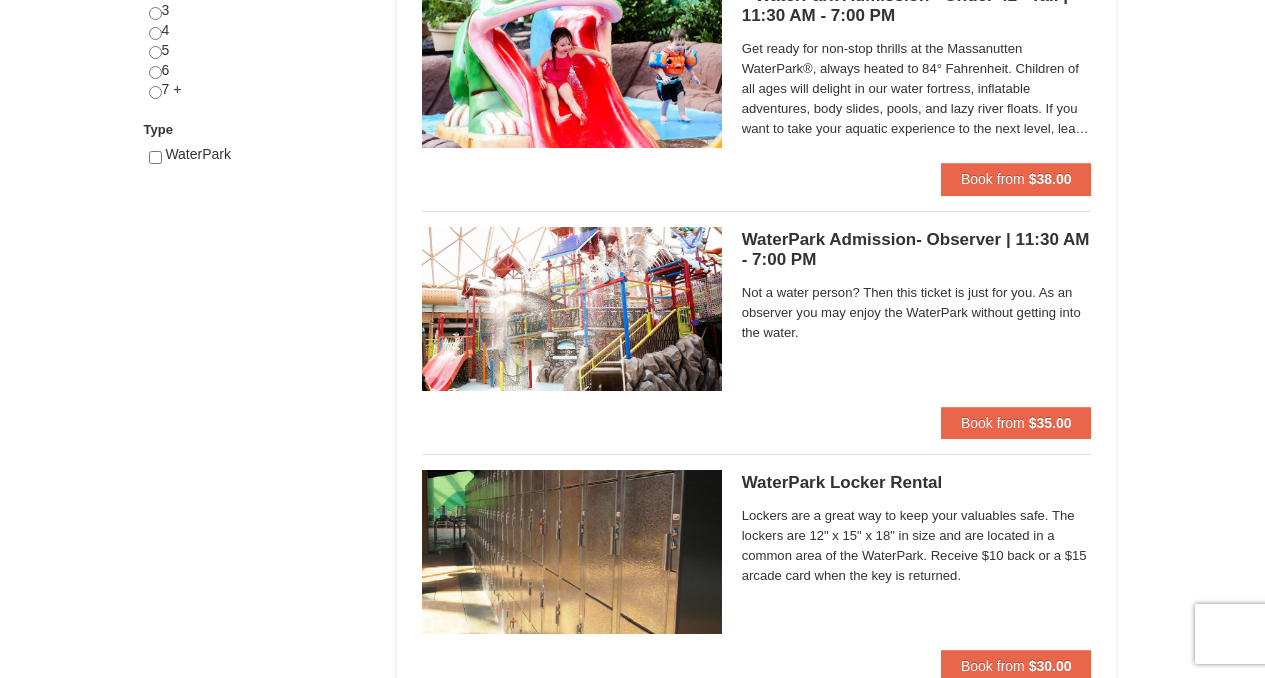 scroll, scrollTop: 992, scrollLeft: 0, axis: vertical 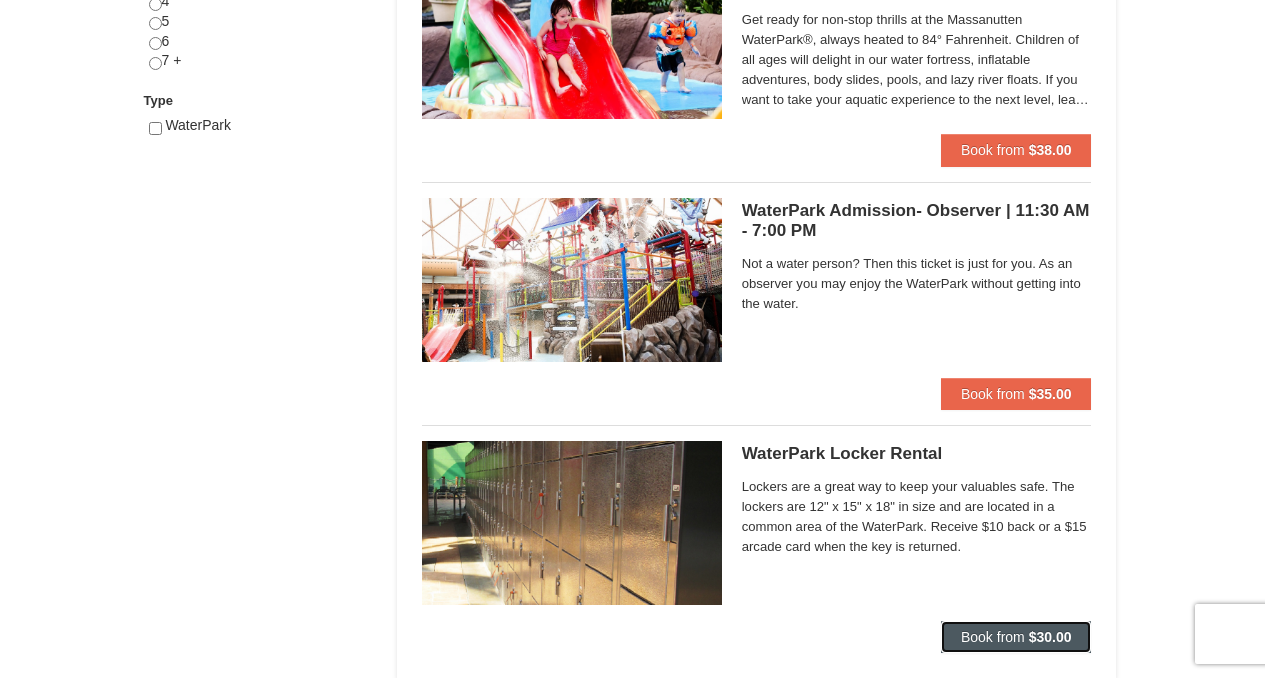 click on "$30.00" at bounding box center (1050, 637) 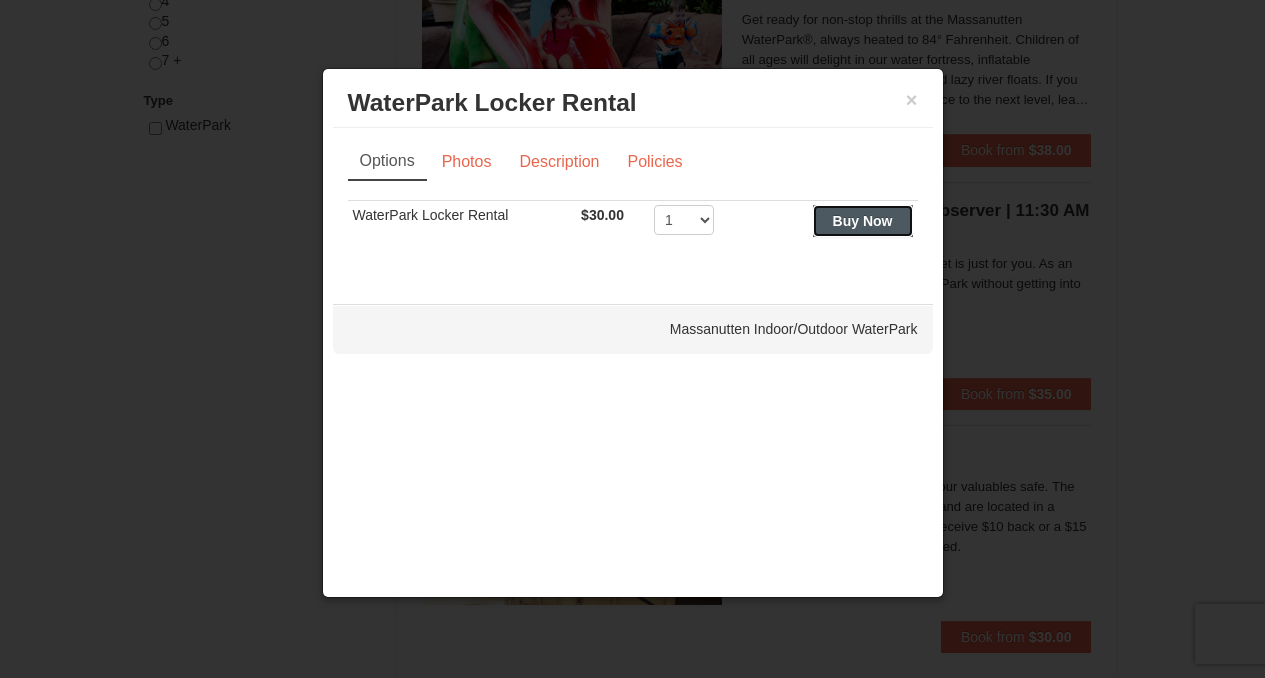 click on "Buy Now" at bounding box center (863, 221) 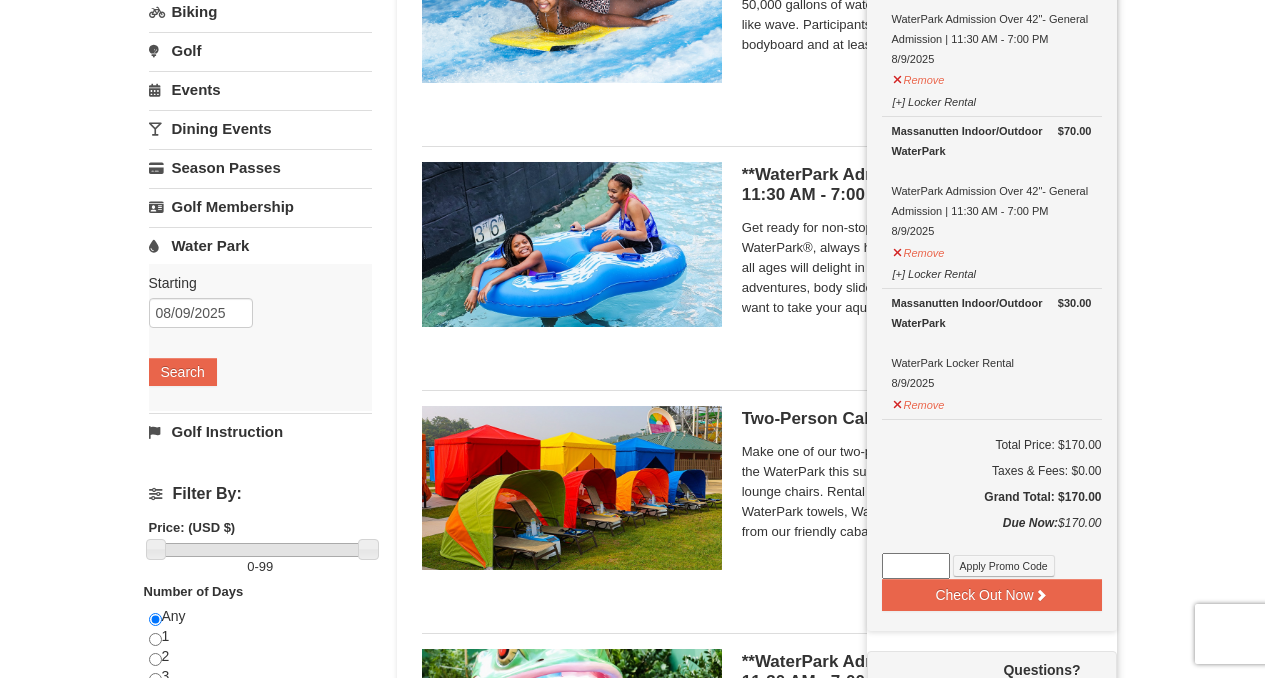 scroll, scrollTop: 299, scrollLeft: 0, axis: vertical 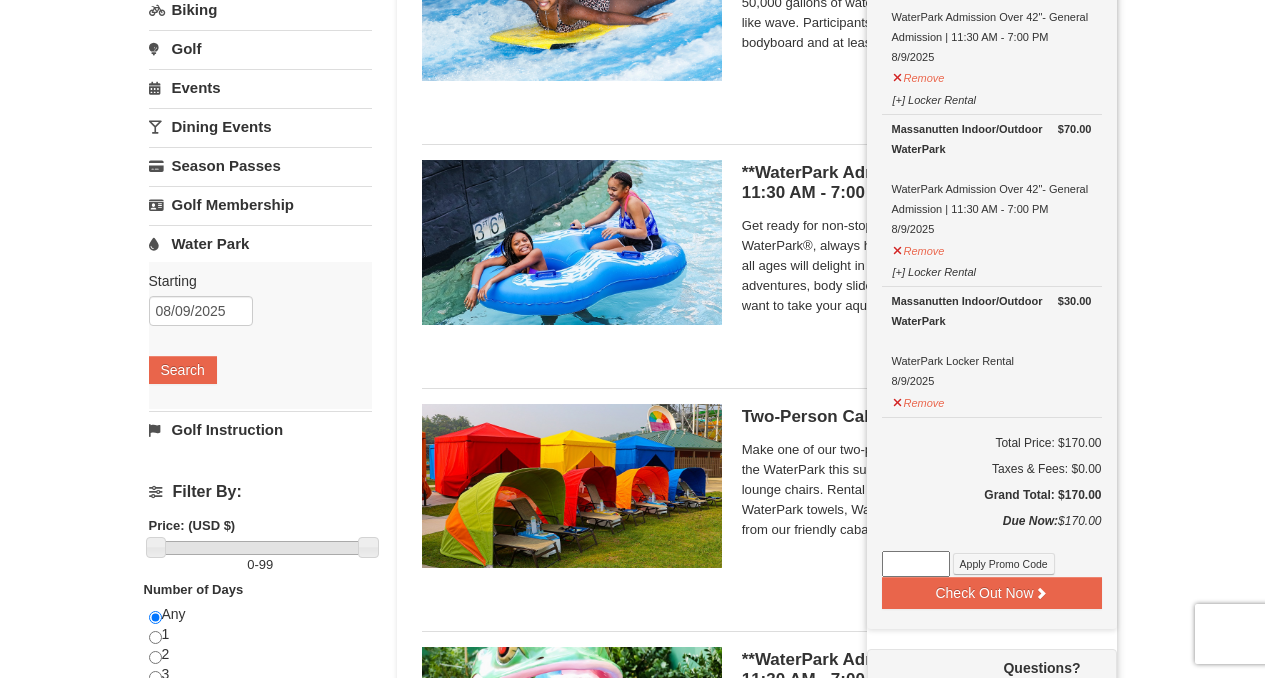 click on "×
Categories
List
Filter
My Itinerary (3)
Check Out Now
Water Park Pass.
$70.00
Massanutten Indoor/Outdoor WaterPark
WaterPark Admission Over 42"- General Admission | 11:30 AM - 7:00 PM
8/9/2025
$70.00" at bounding box center [632, 593] 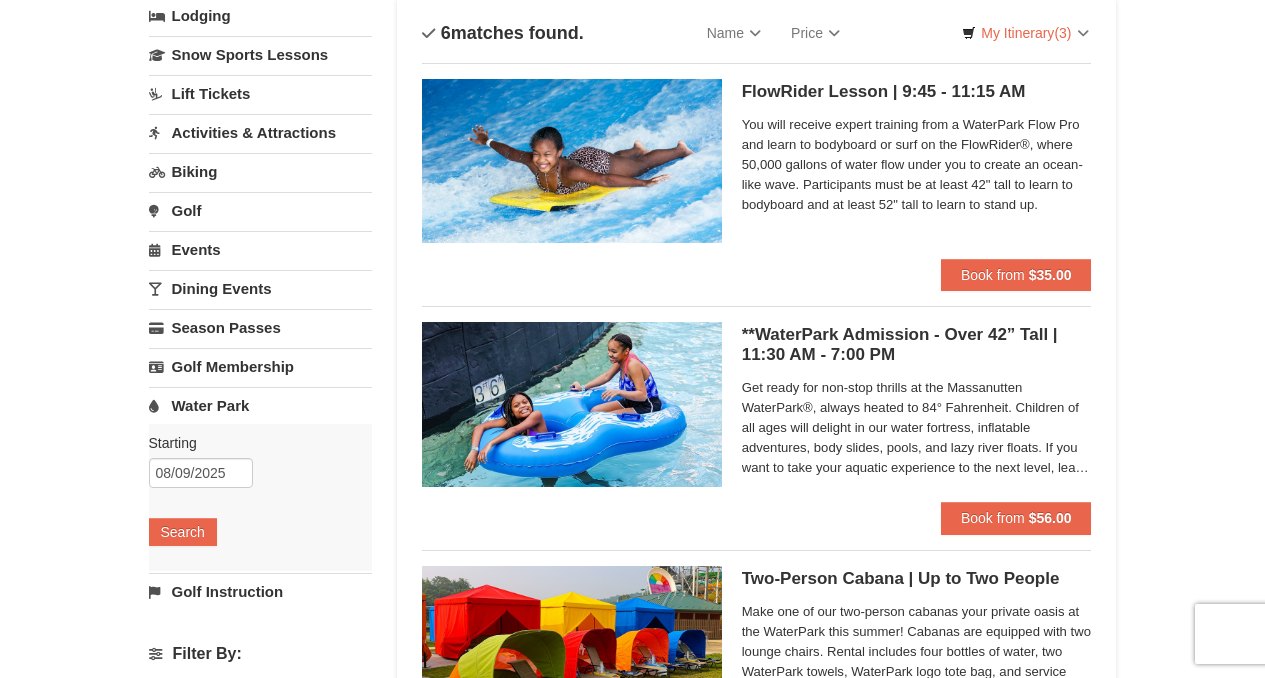 scroll, scrollTop: 0, scrollLeft: 0, axis: both 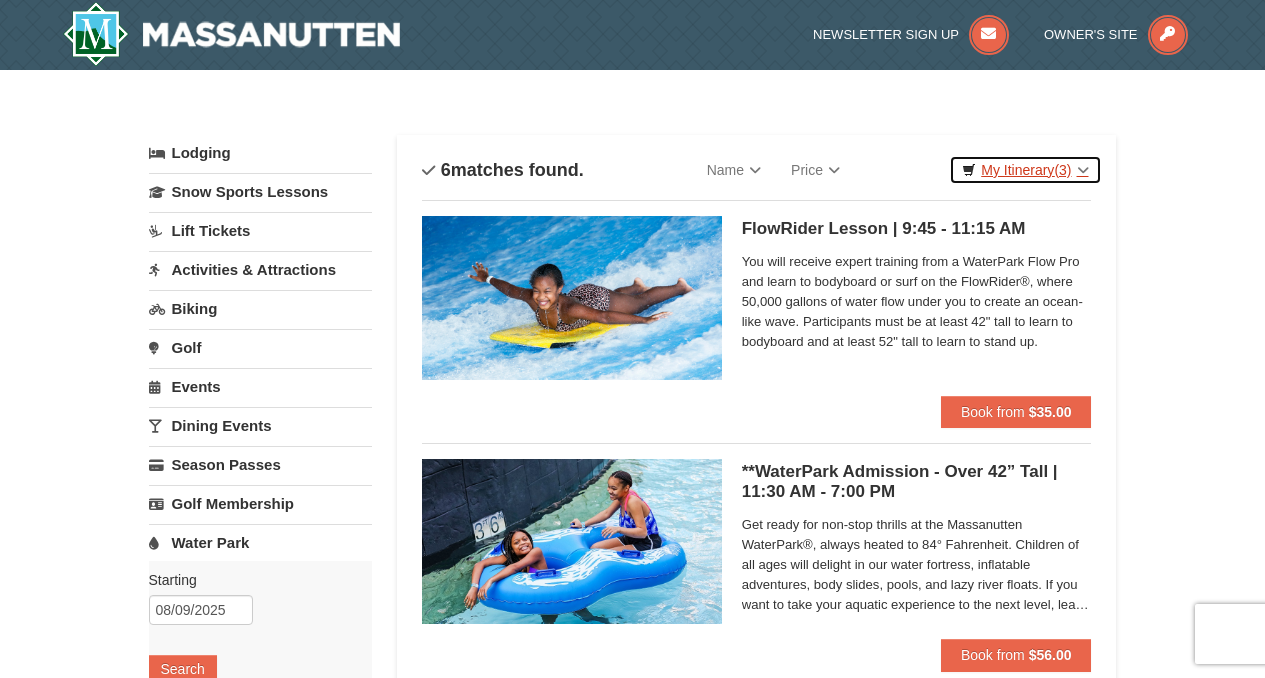 click on "My Itinerary (3)" at bounding box center (1025, 170) 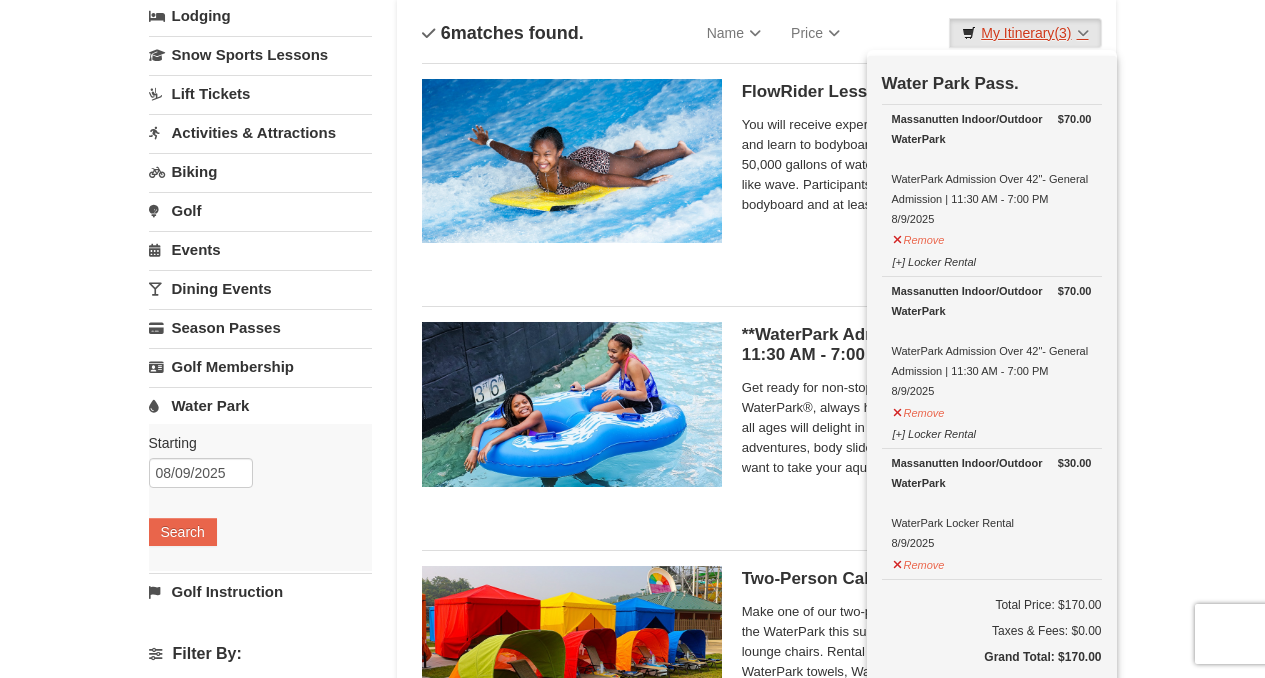 scroll, scrollTop: 360, scrollLeft: 0, axis: vertical 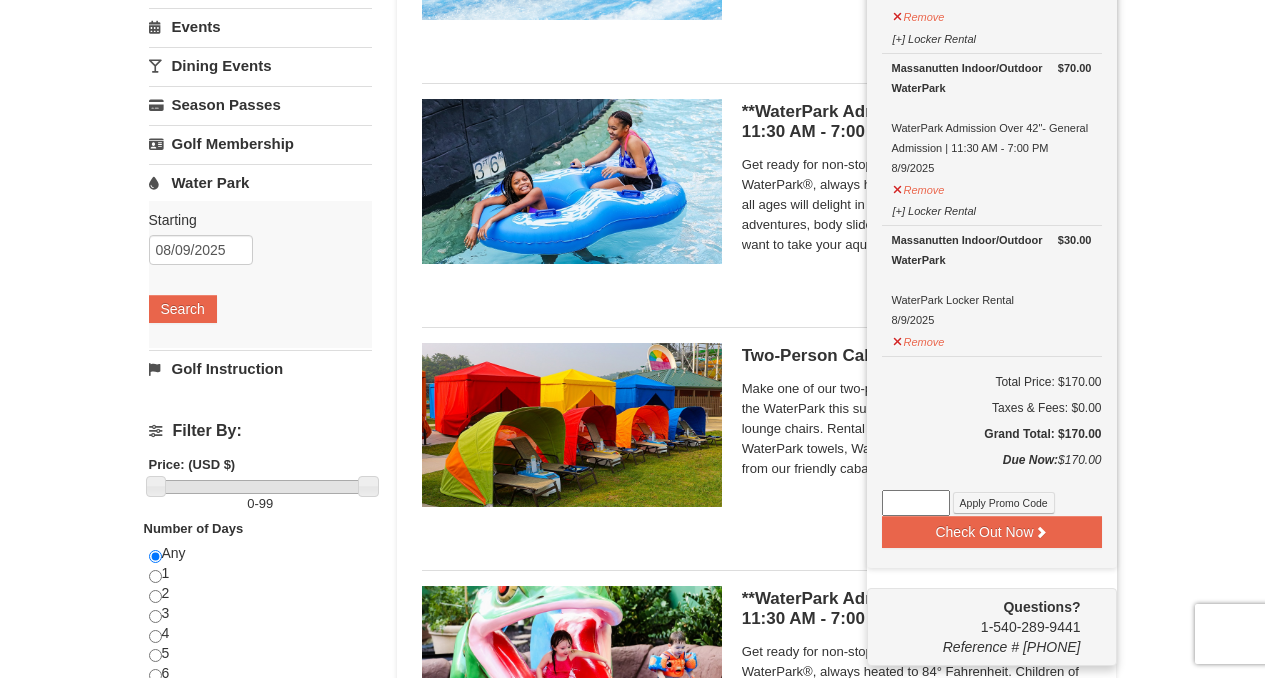 click on "×
Categories
List
Filter
My Itinerary (3)
Check Out Now
Water Park Pass.
$70.00
Massanutten Indoor/Outdoor WaterPark
WaterPark Admission Over 42"- General Admission | 11:30 AM - 7:00 PM
8/9/2025
$70.00" at bounding box center (632, 532) 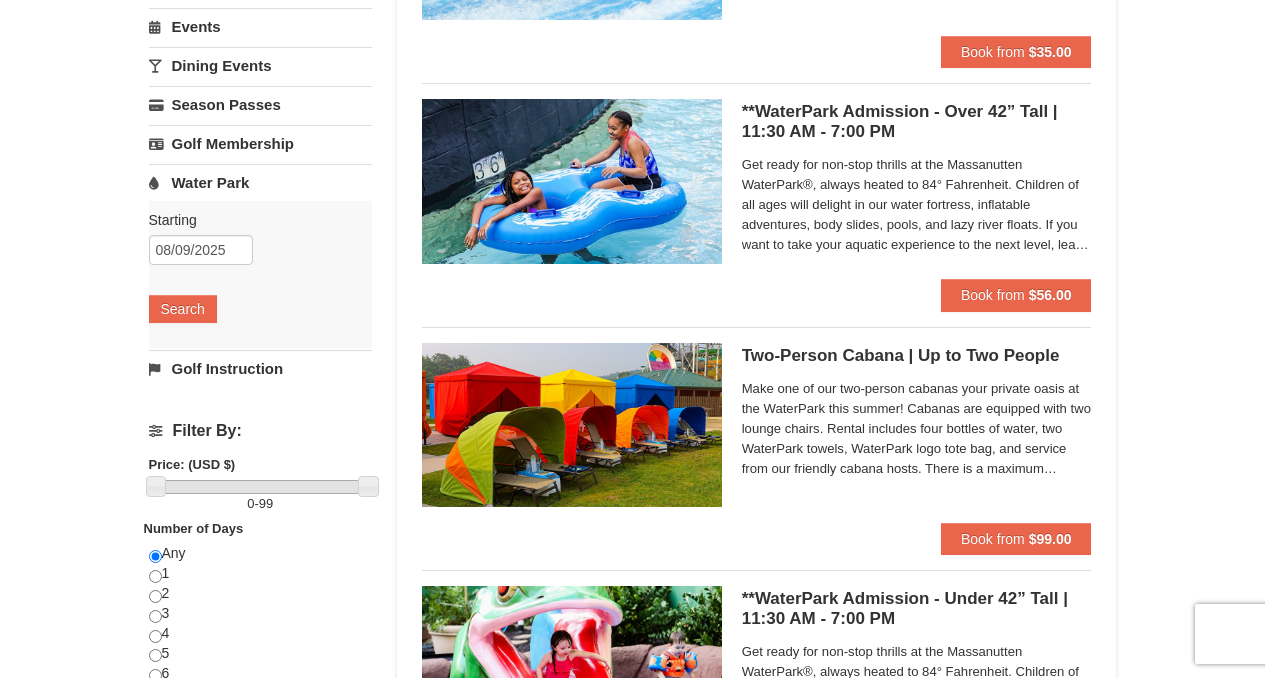 scroll, scrollTop: 0, scrollLeft: 0, axis: both 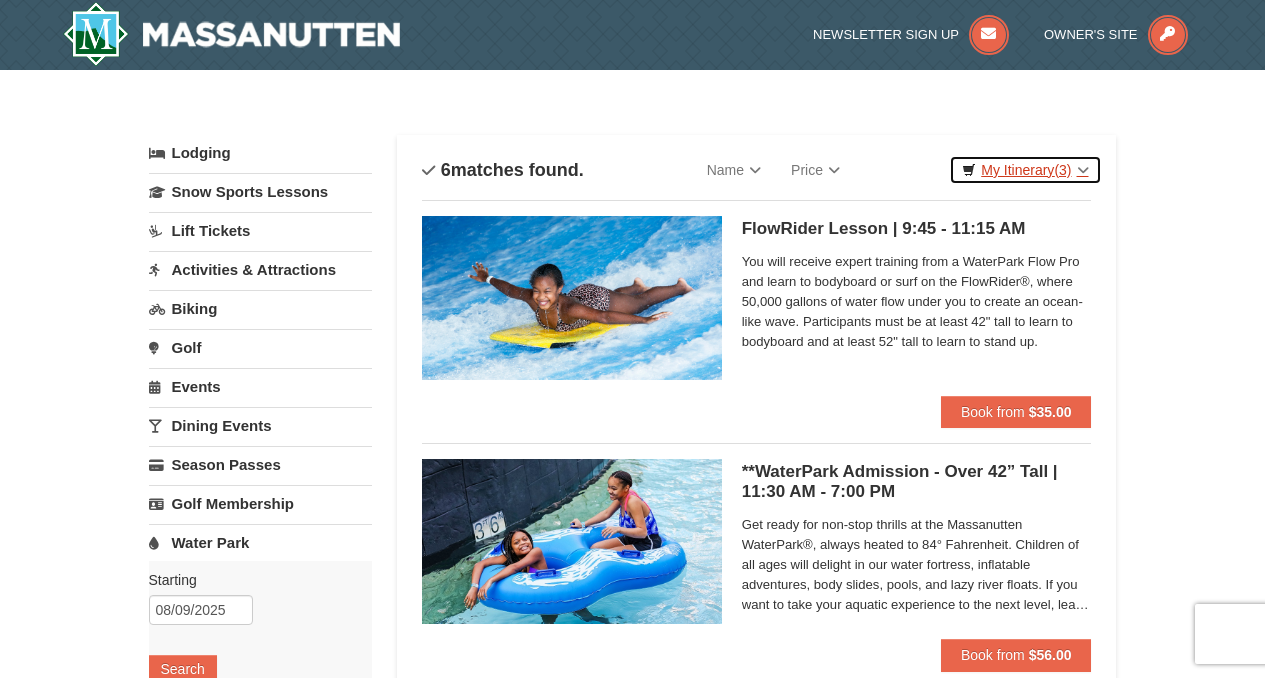click on "My Itinerary (3)" at bounding box center (1025, 170) 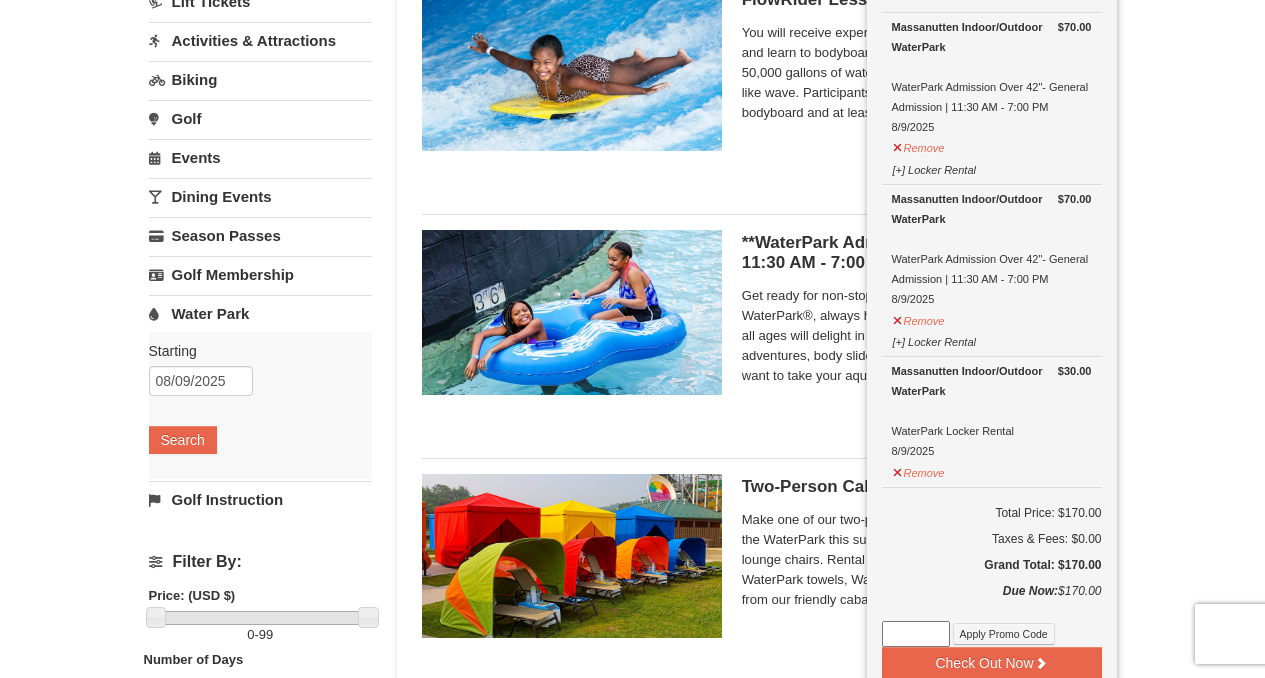 scroll, scrollTop: 340, scrollLeft: 0, axis: vertical 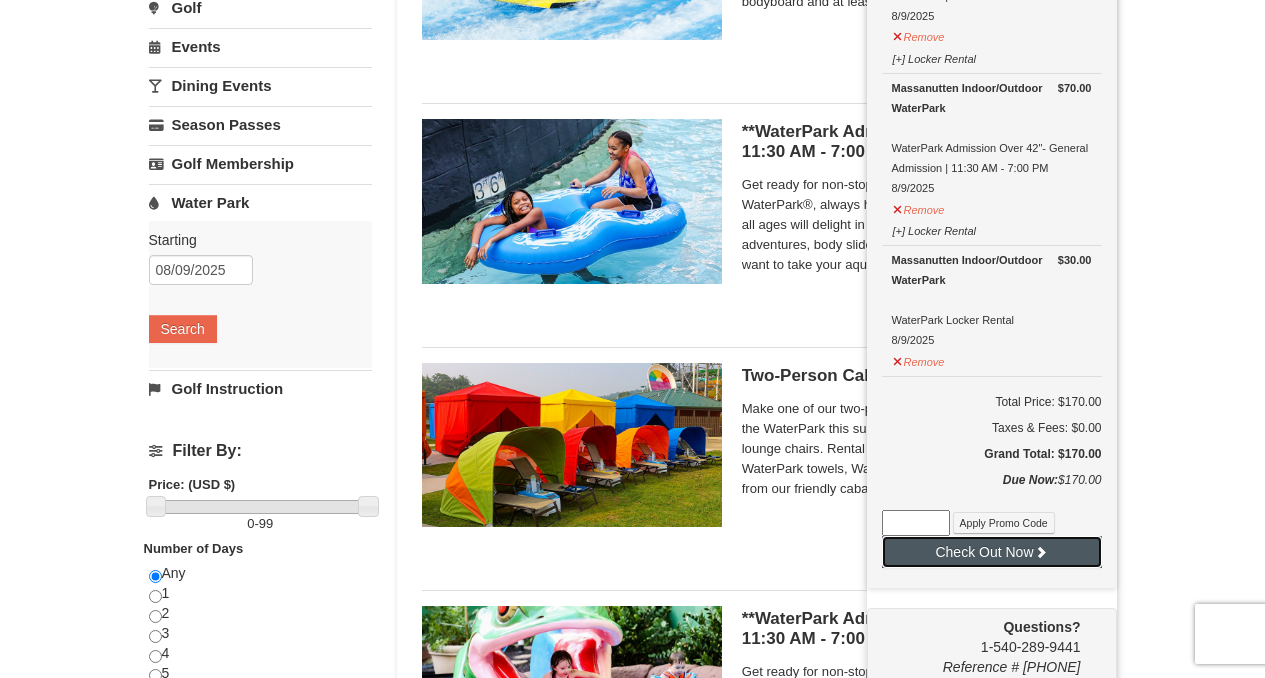 click on "Check Out Now" at bounding box center [992, 552] 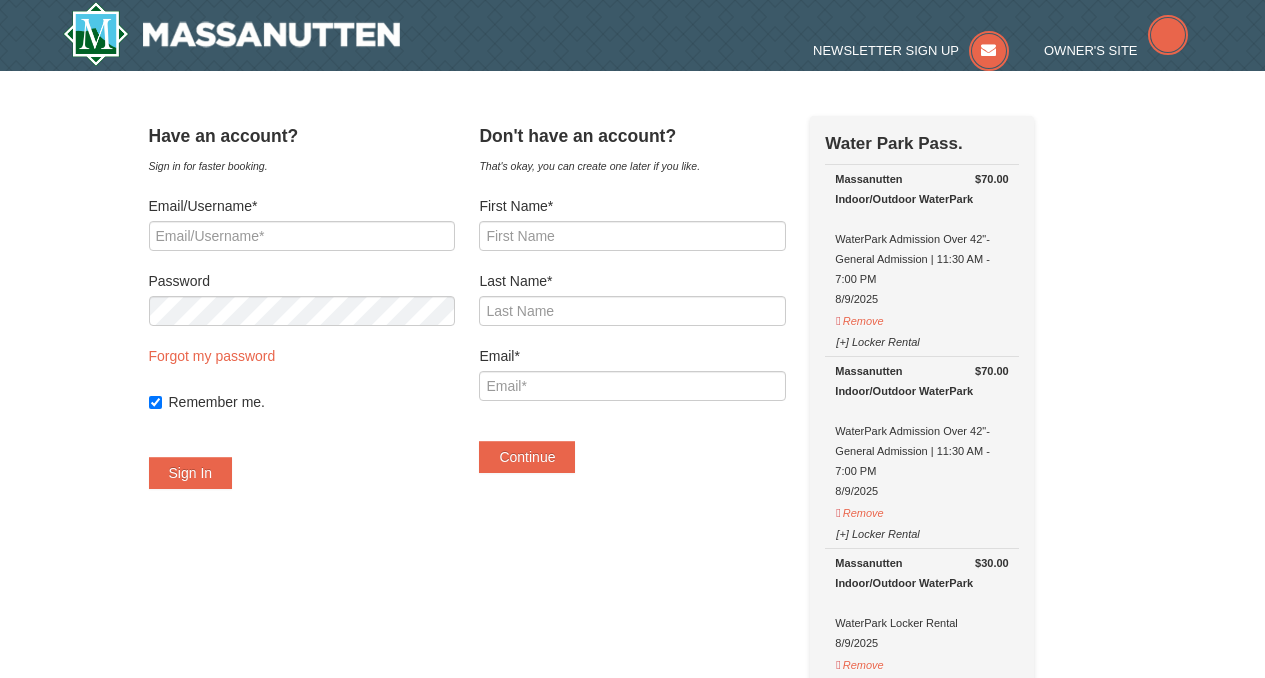 scroll, scrollTop: 0, scrollLeft: 0, axis: both 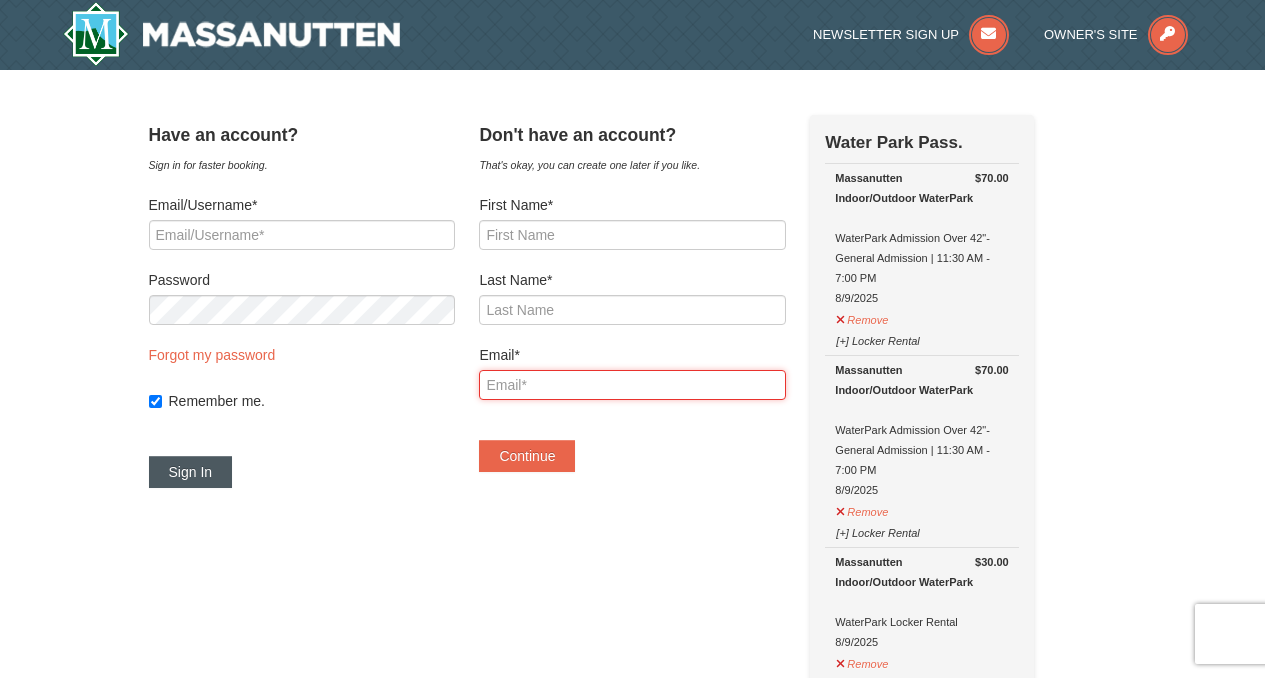 type on "taylor.dunnings@yahoo.com" 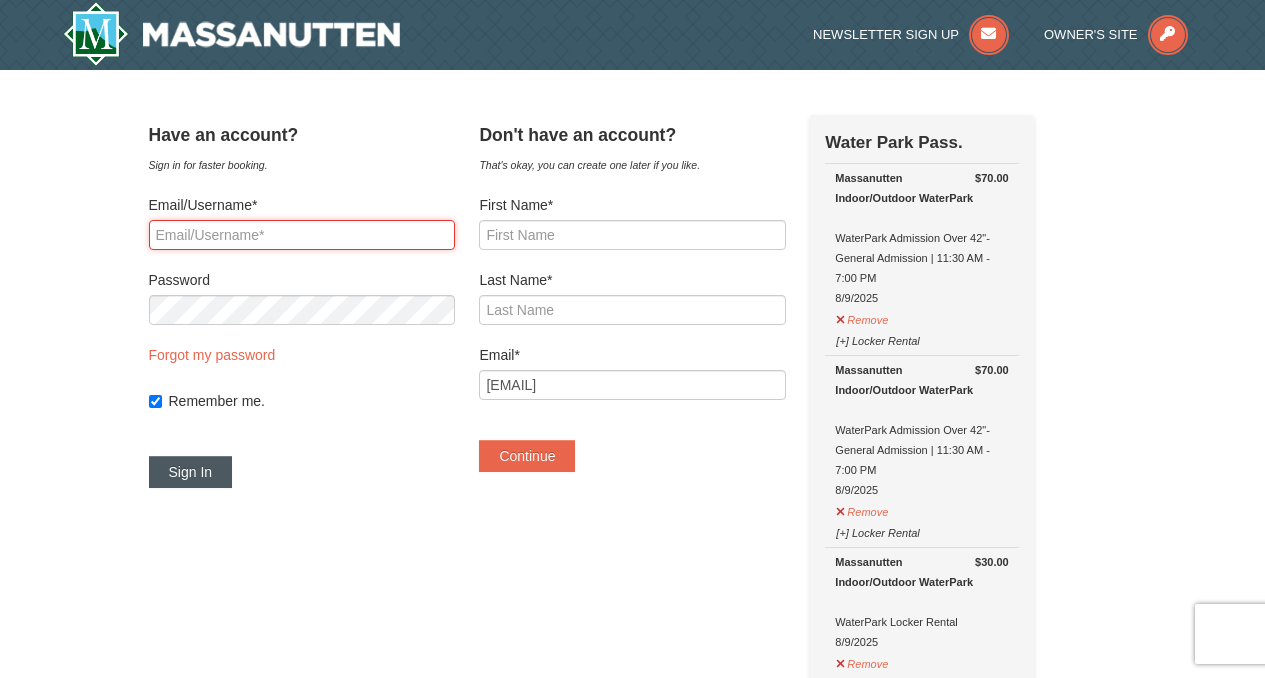 type on "taylor.dunnings@yahoo.com" 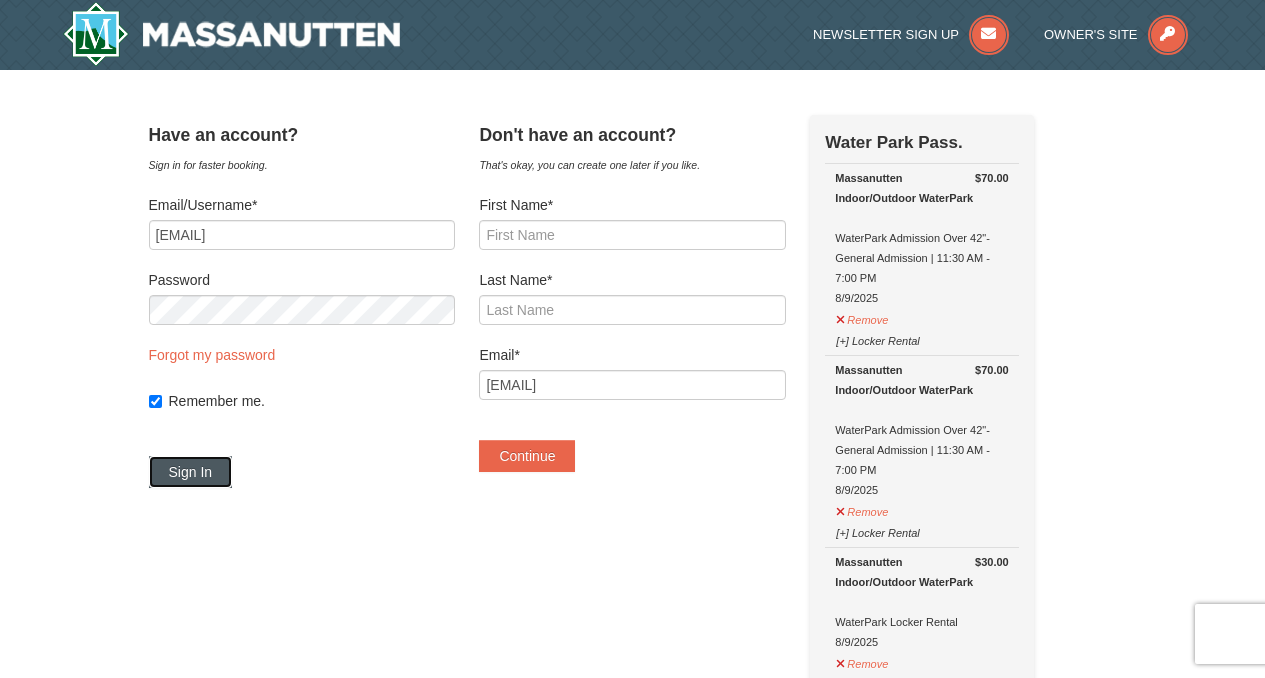 click on "Sign In" at bounding box center [191, 472] 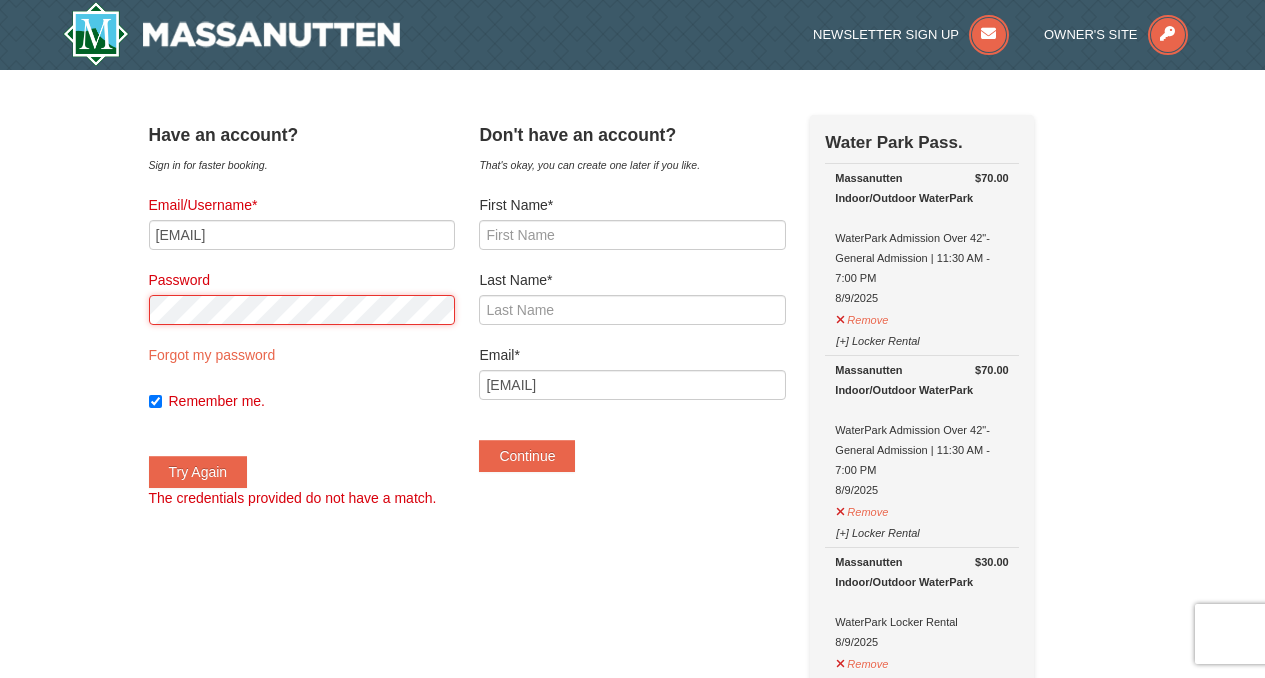 click on "Have an account?
Sign in for faster booking.
Email/Username*
taylor.dunnings@yahoo.com
Password
Forgot my password
Remember me.
Try Again" at bounding box center (633, 768) 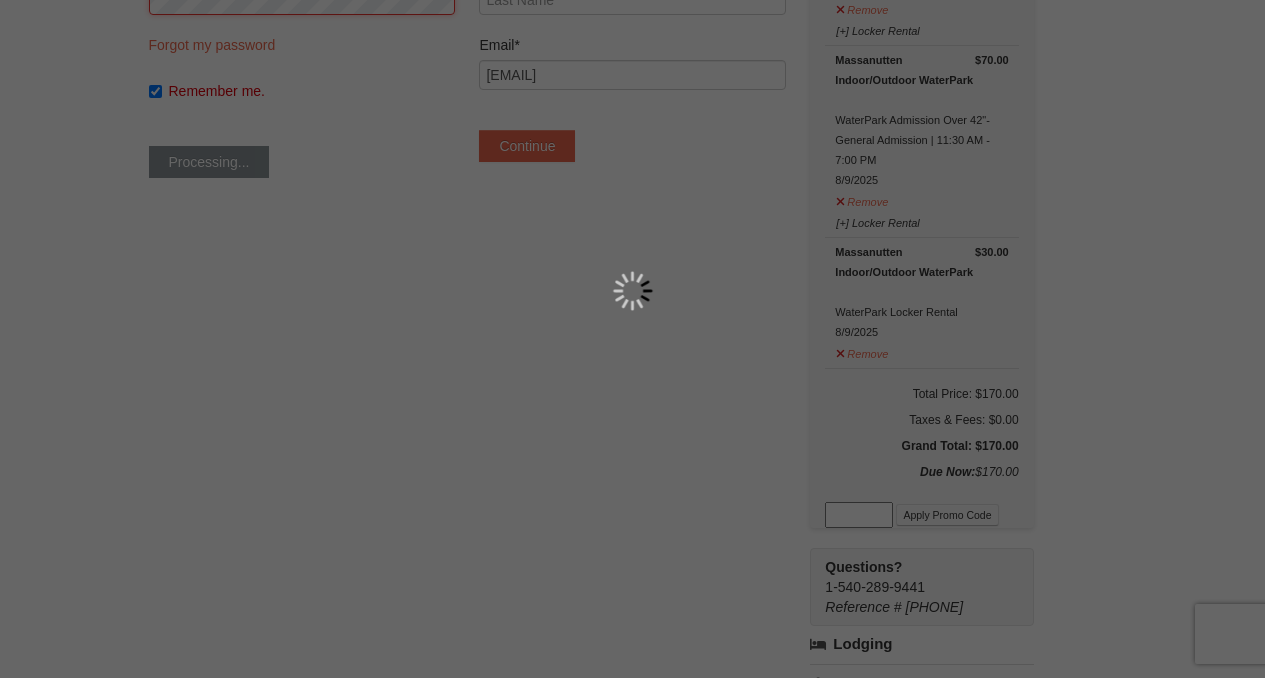 scroll, scrollTop: 0, scrollLeft: 0, axis: both 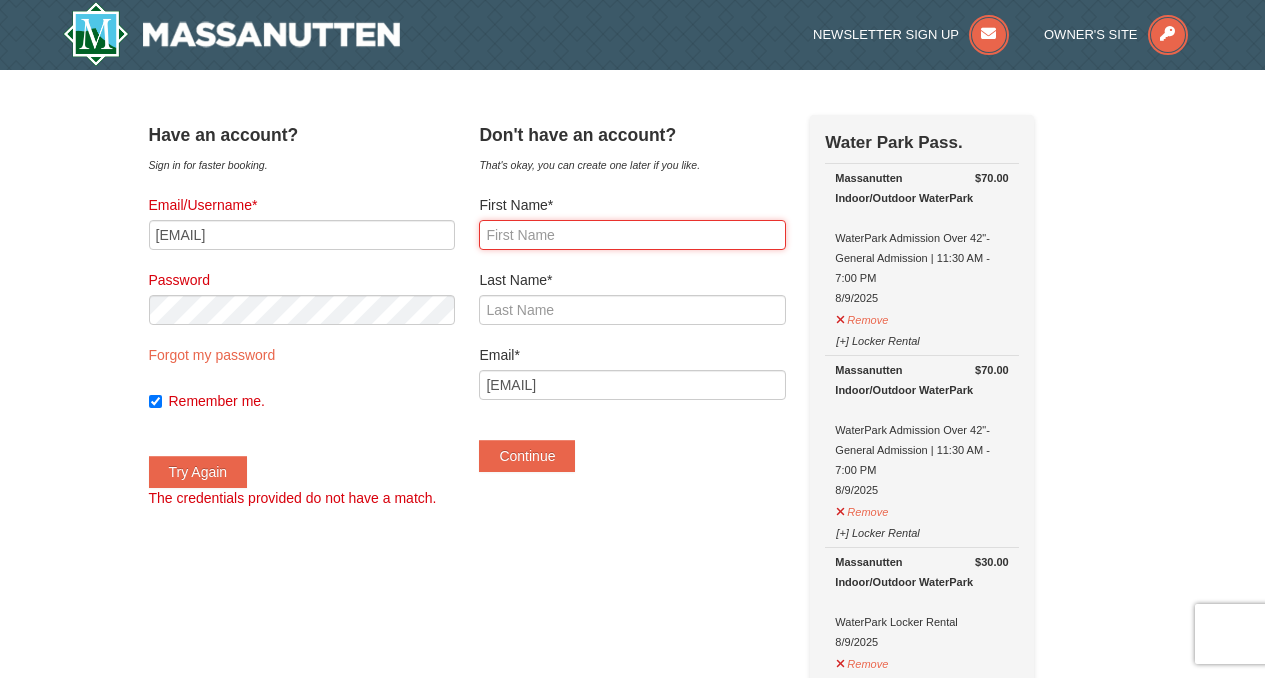 click on "First Name*" at bounding box center [632, 235] 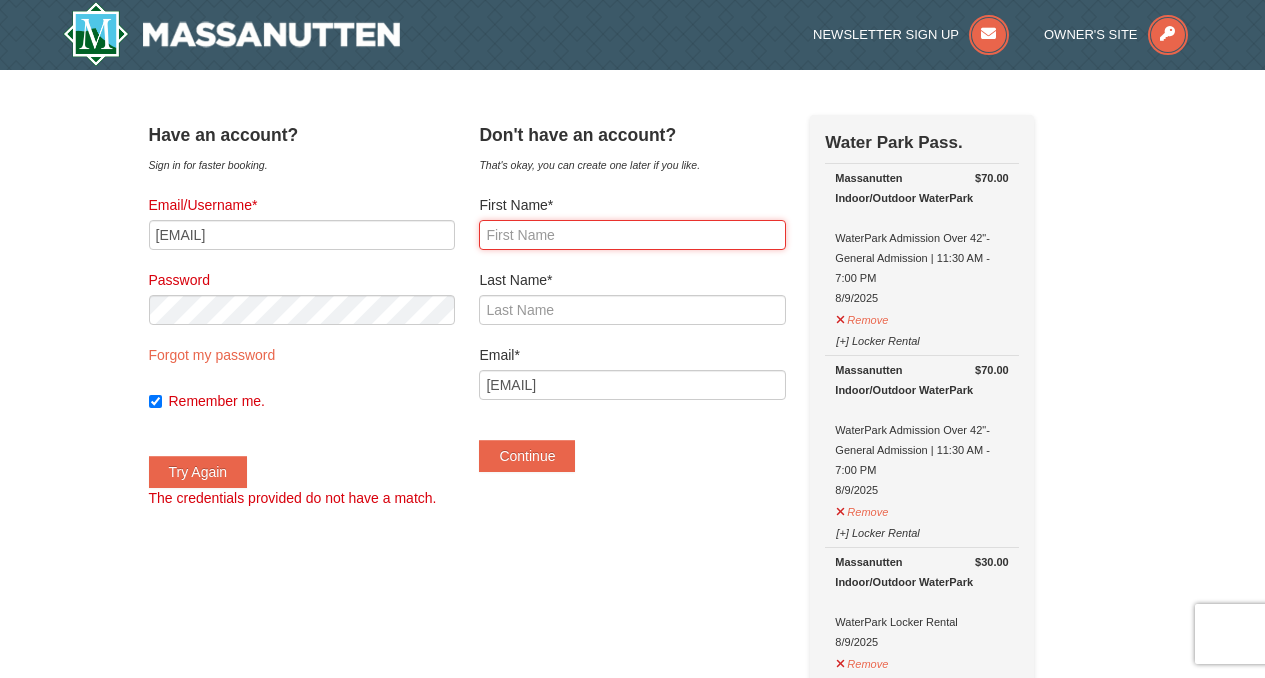 type on "Taylor" 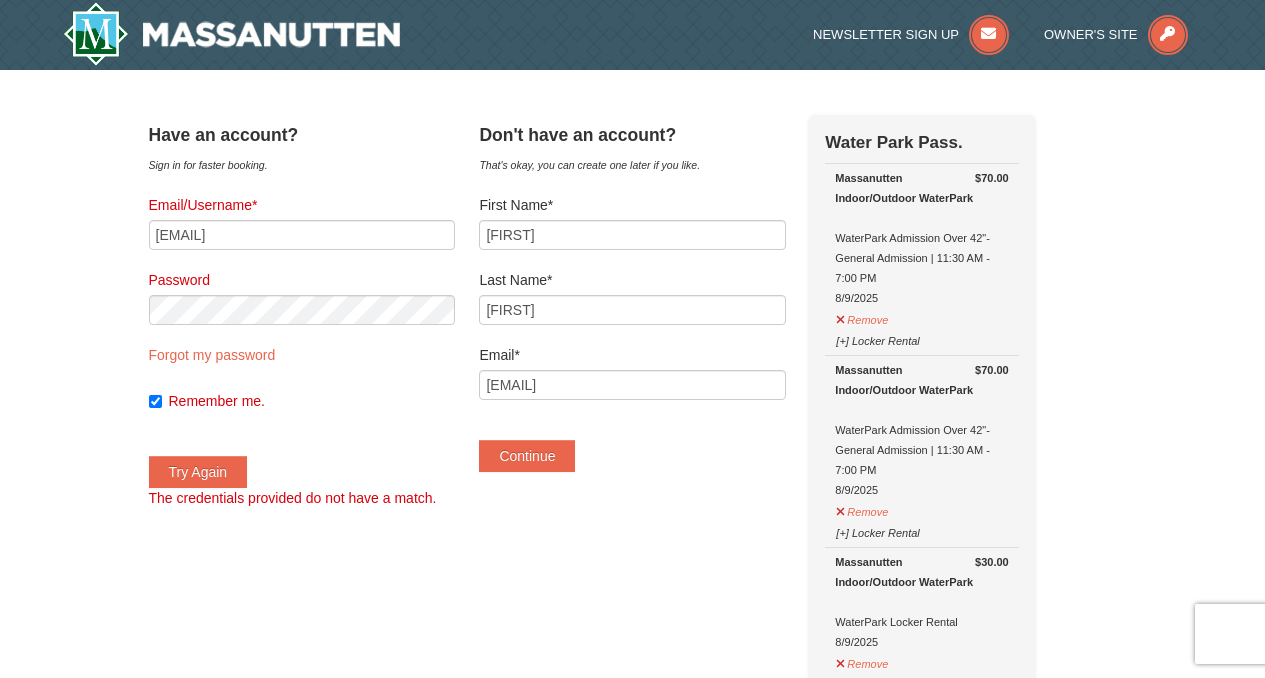 click on "First Name*
Taylor
Last Name*
Charae
Email*
taylor.dunnings@yahoo.com
Continue" at bounding box center (632, 333) 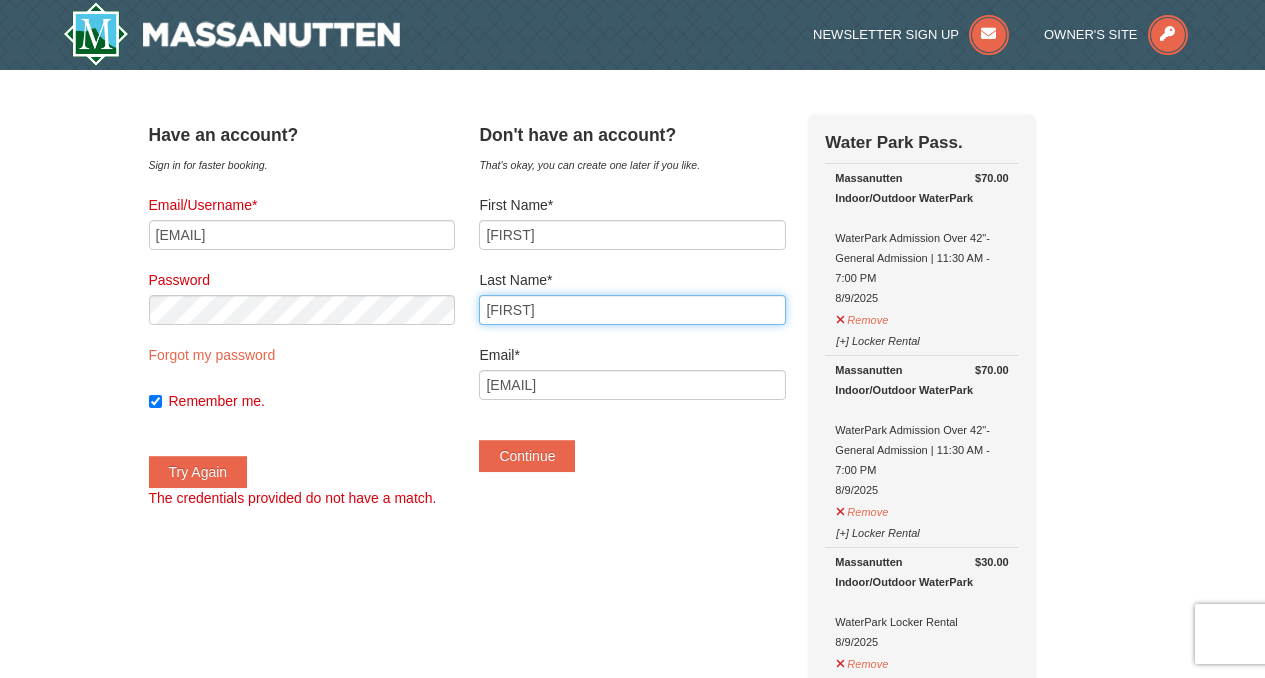 click on "Have an account?
Sign in for faster booking.
Email/Username*
taylor.dunnings@yahoo.com
Password
Forgot my password
Remember me.
Try Again" at bounding box center [633, 768] 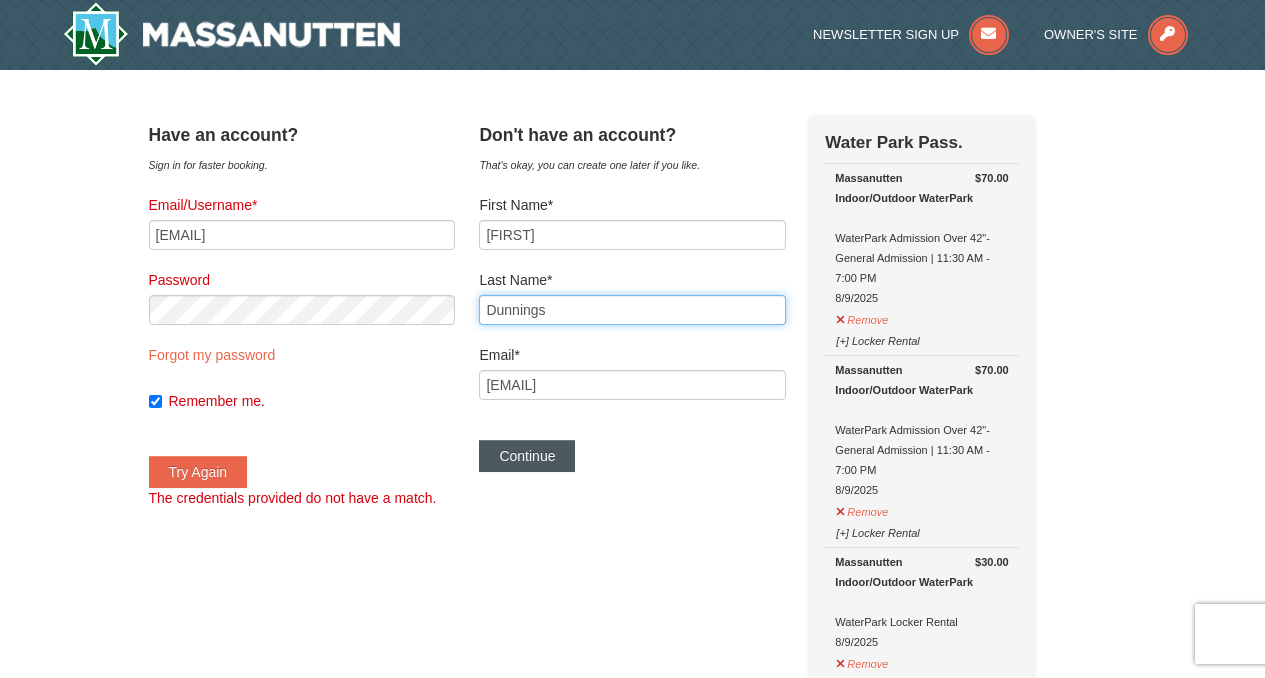type on "Dunnings" 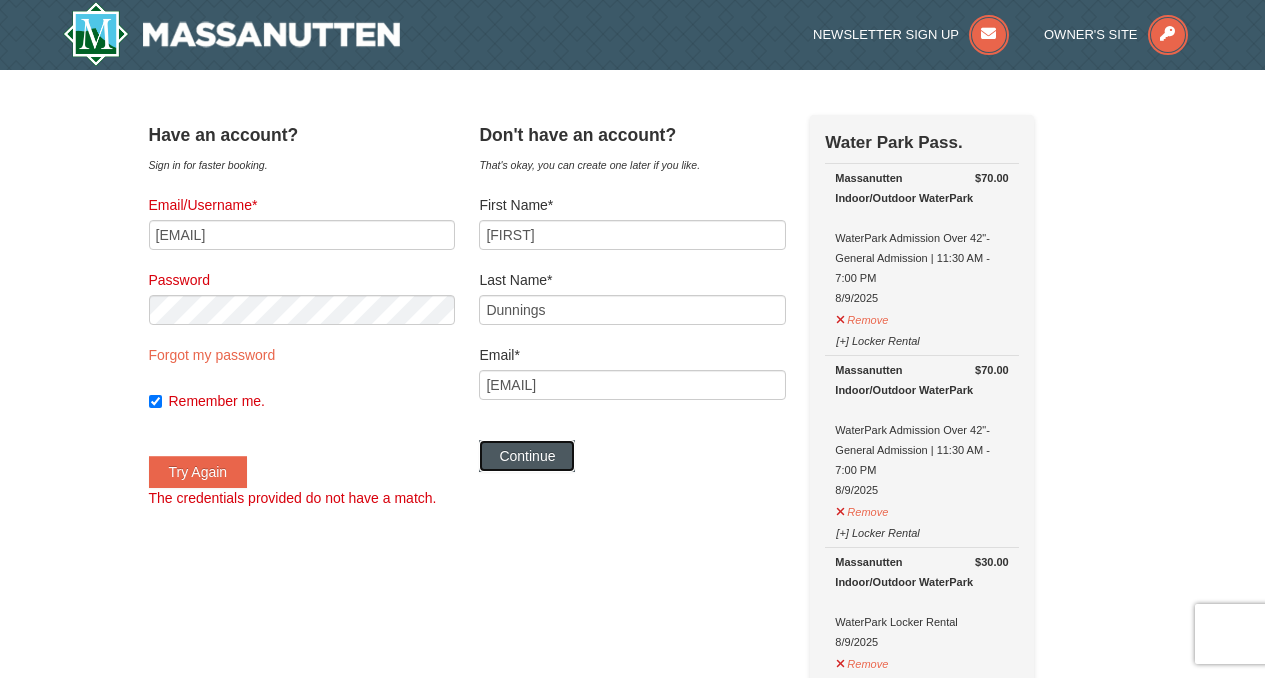 click on "Continue" at bounding box center [527, 456] 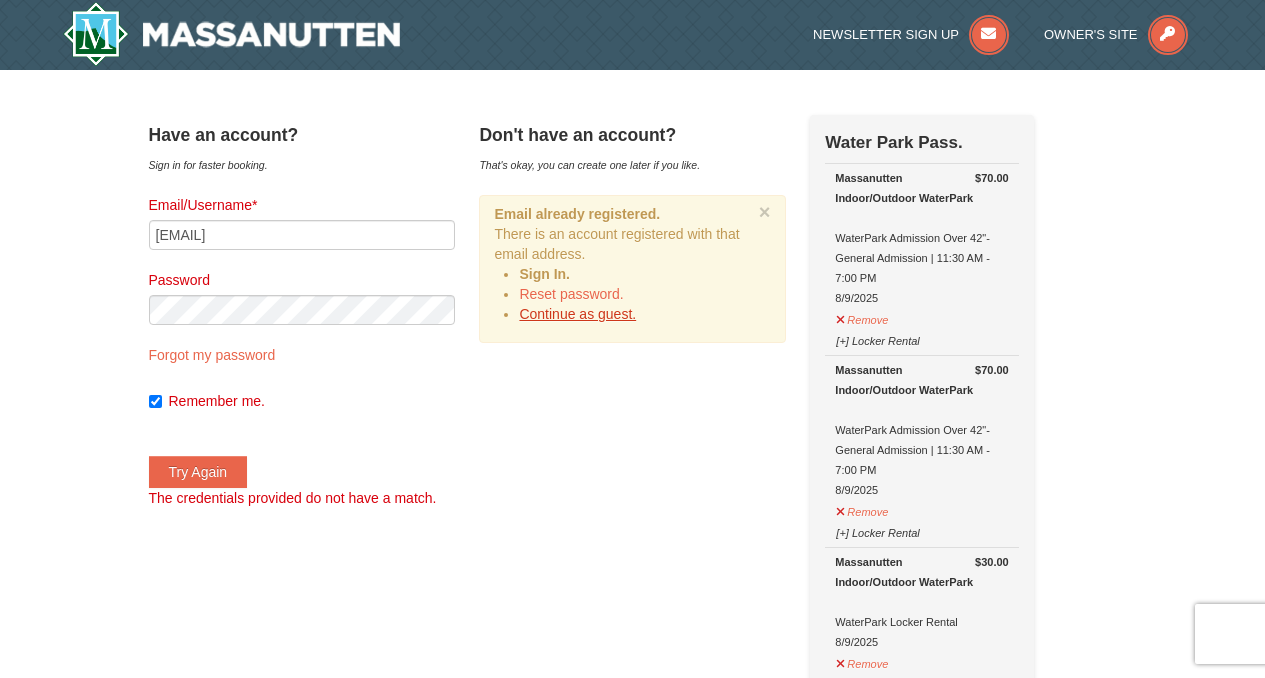 click on "Continue as guest." at bounding box center (577, 314) 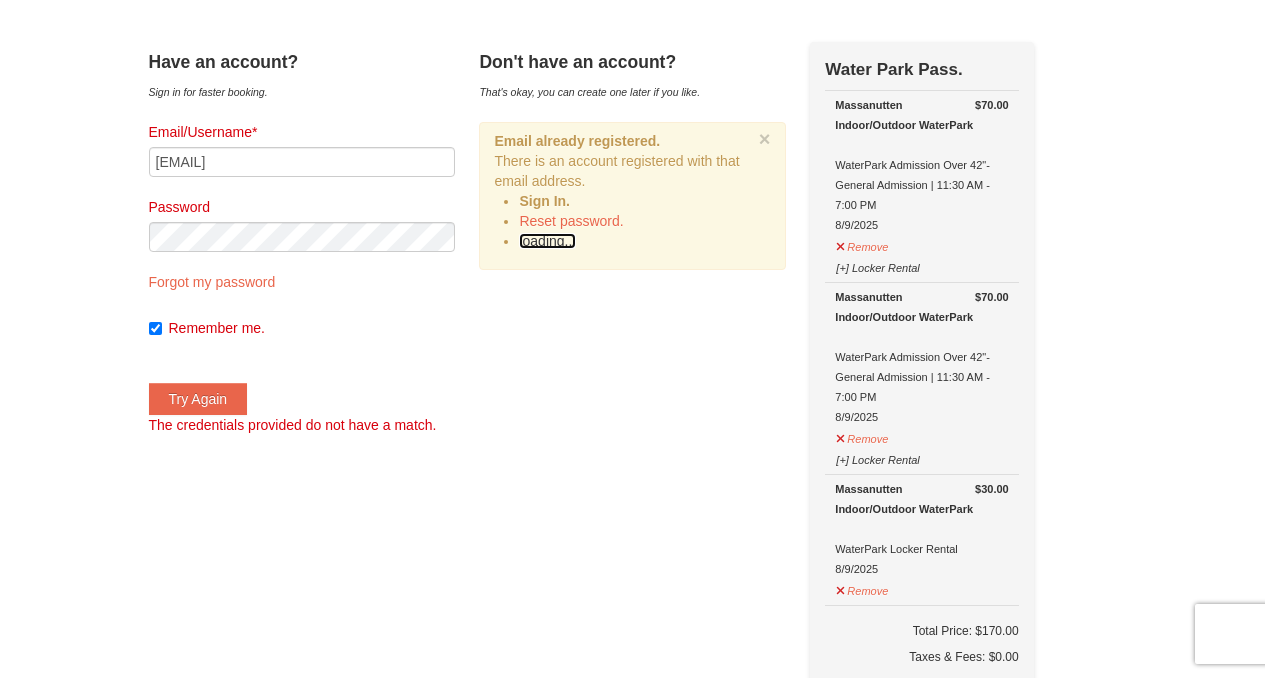 scroll, scrollTop: 0, scrollLeft: 0, axis: both 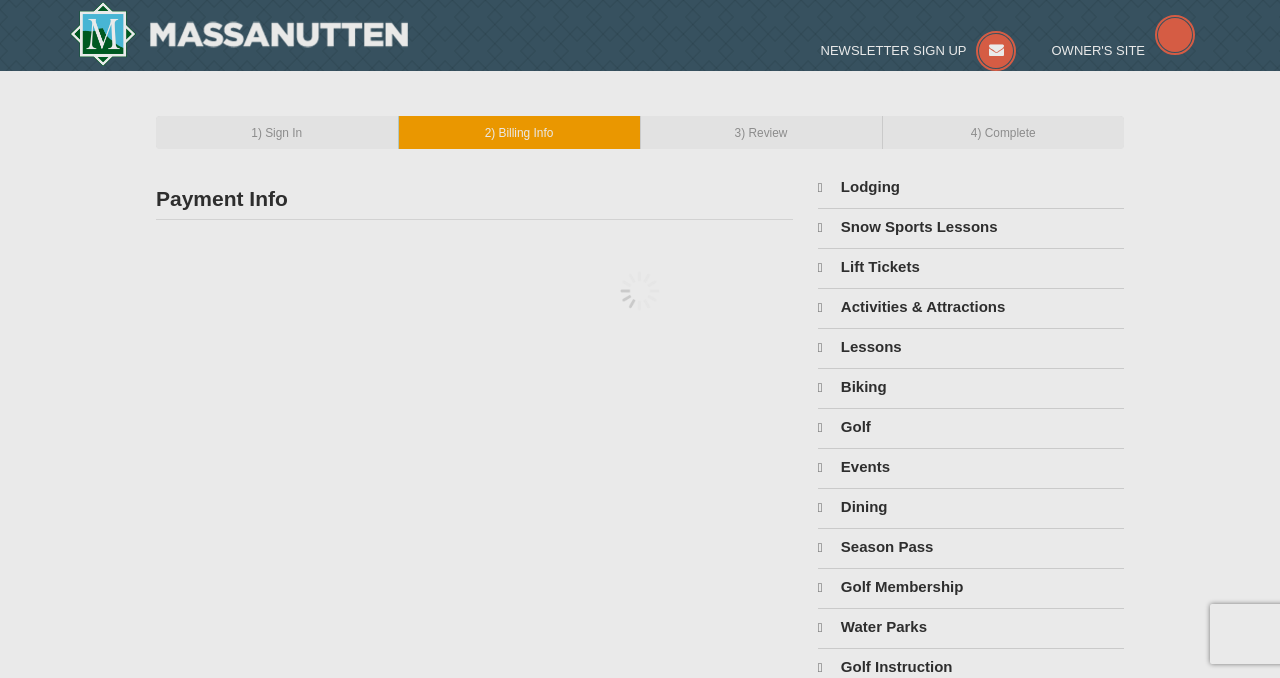 type on "Taylor Dunnings" 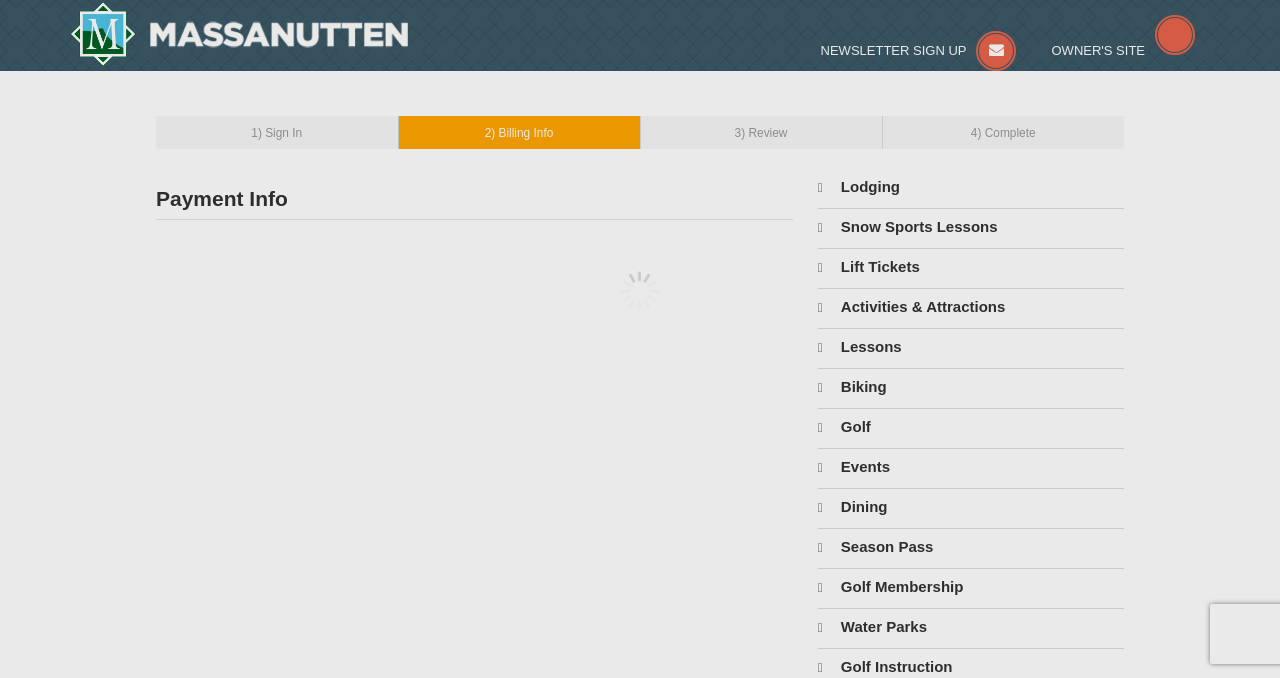type on "[EMAIL]" 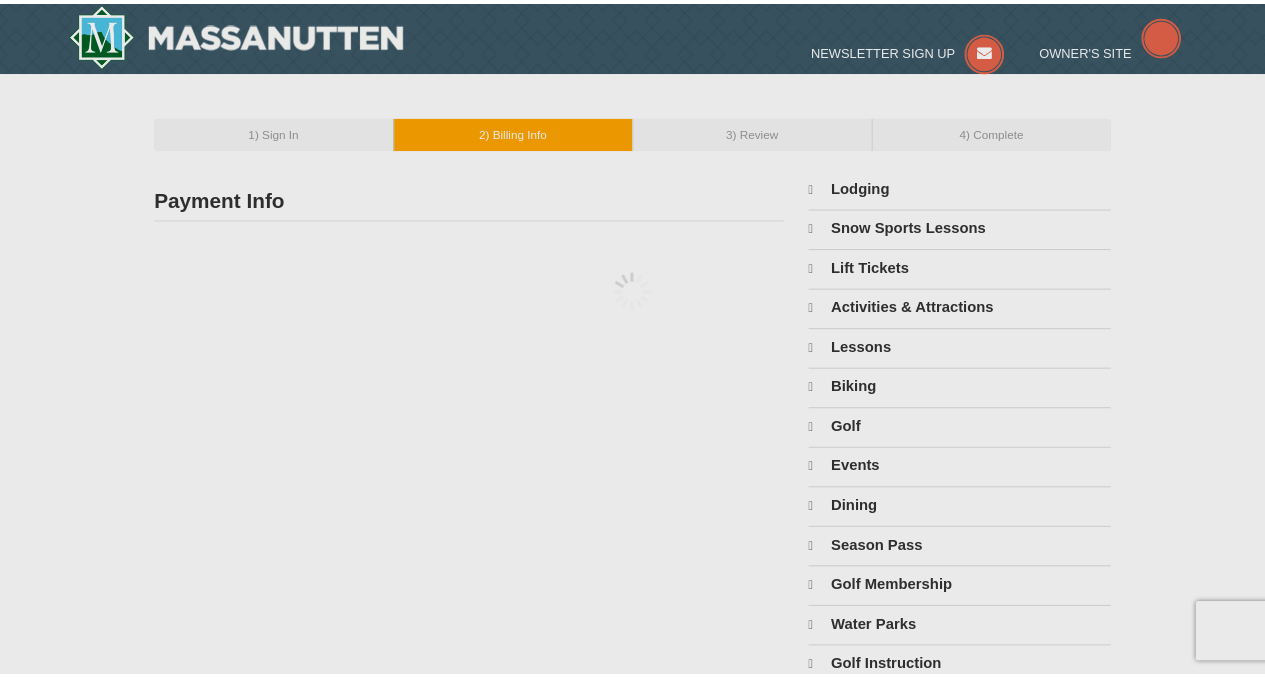 scroll, scrollTop: 0, scrollLeft: 0, axis: both 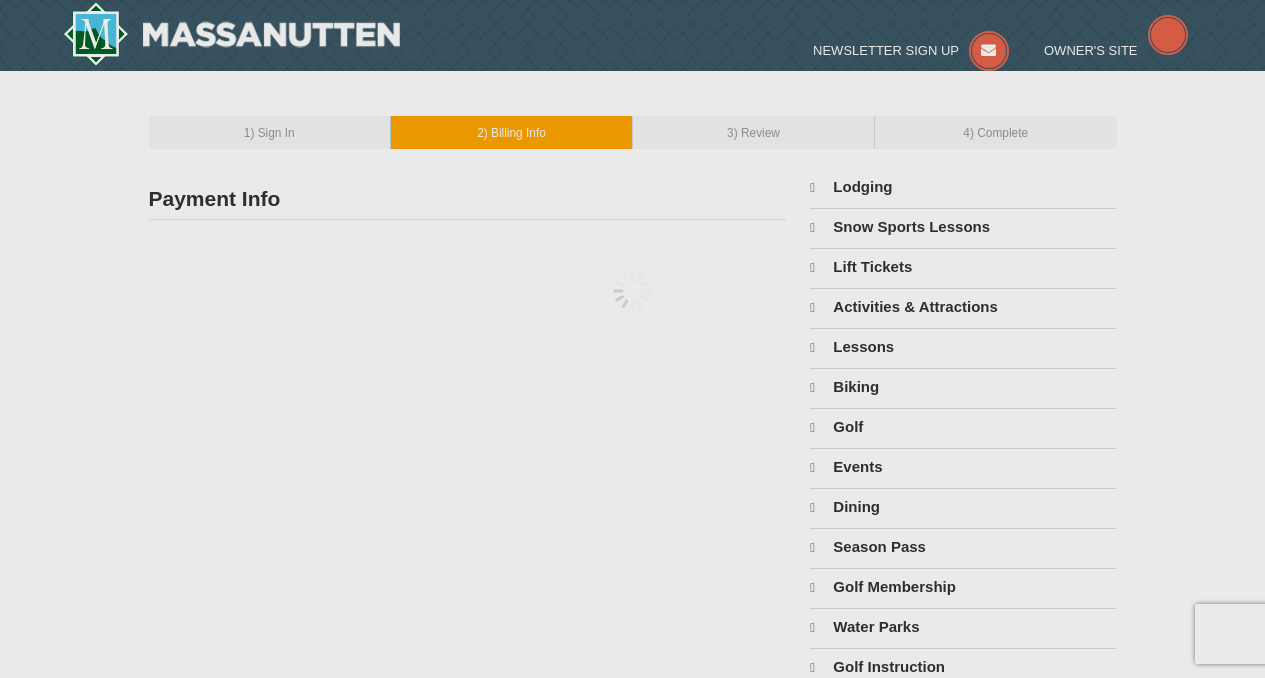 select on "8" 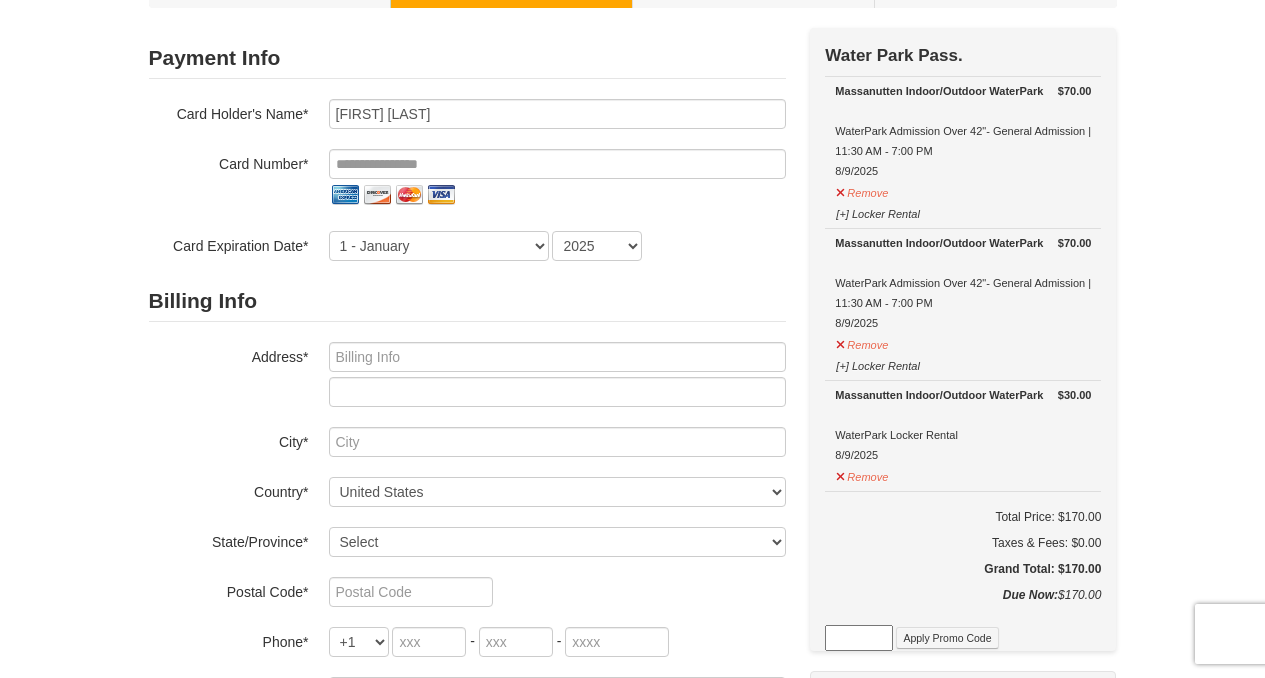 scroll, scrollTop: 39, scrollLeft: 0, axis: vertical 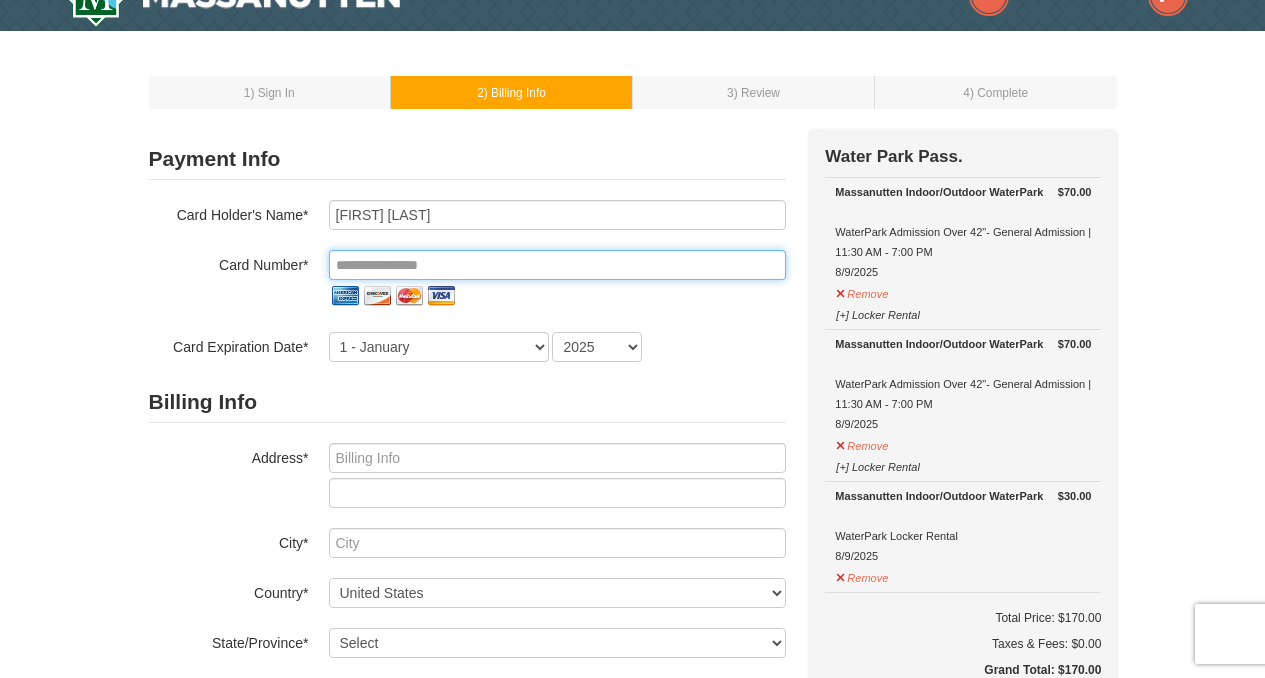 click at bounding box center (557, 265) 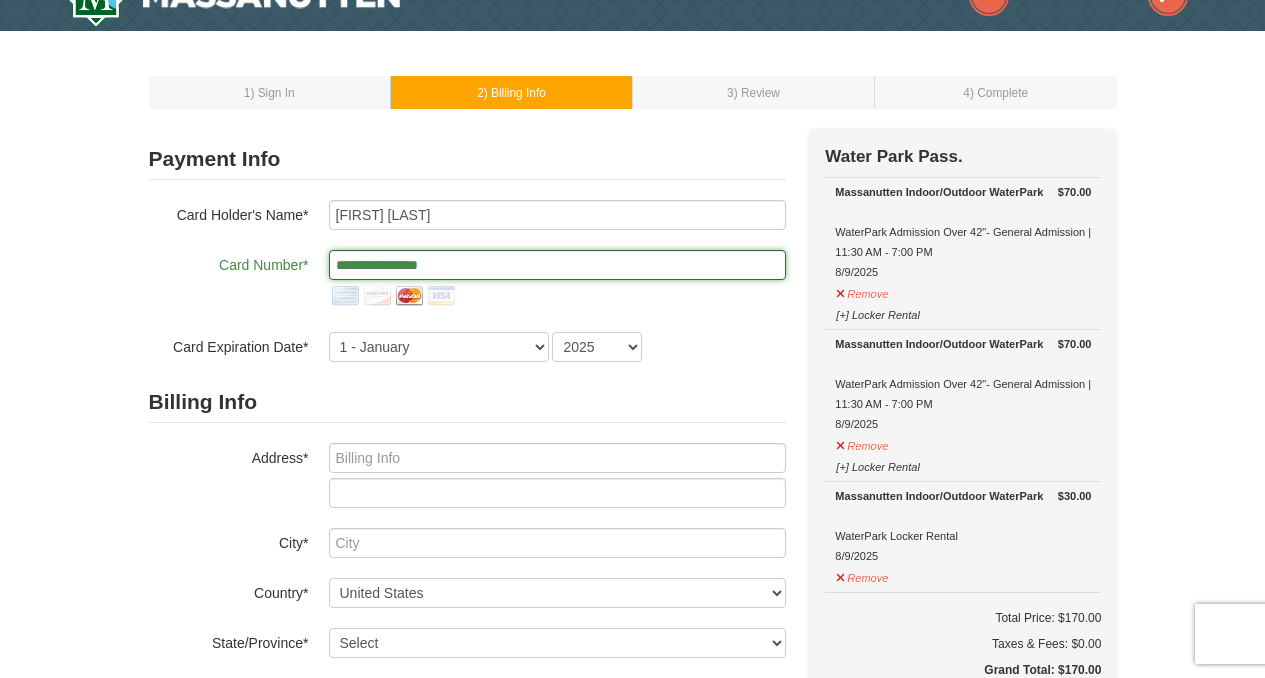 scroll, scrollTop: 35, scrollLeft: 0, axis: vertical 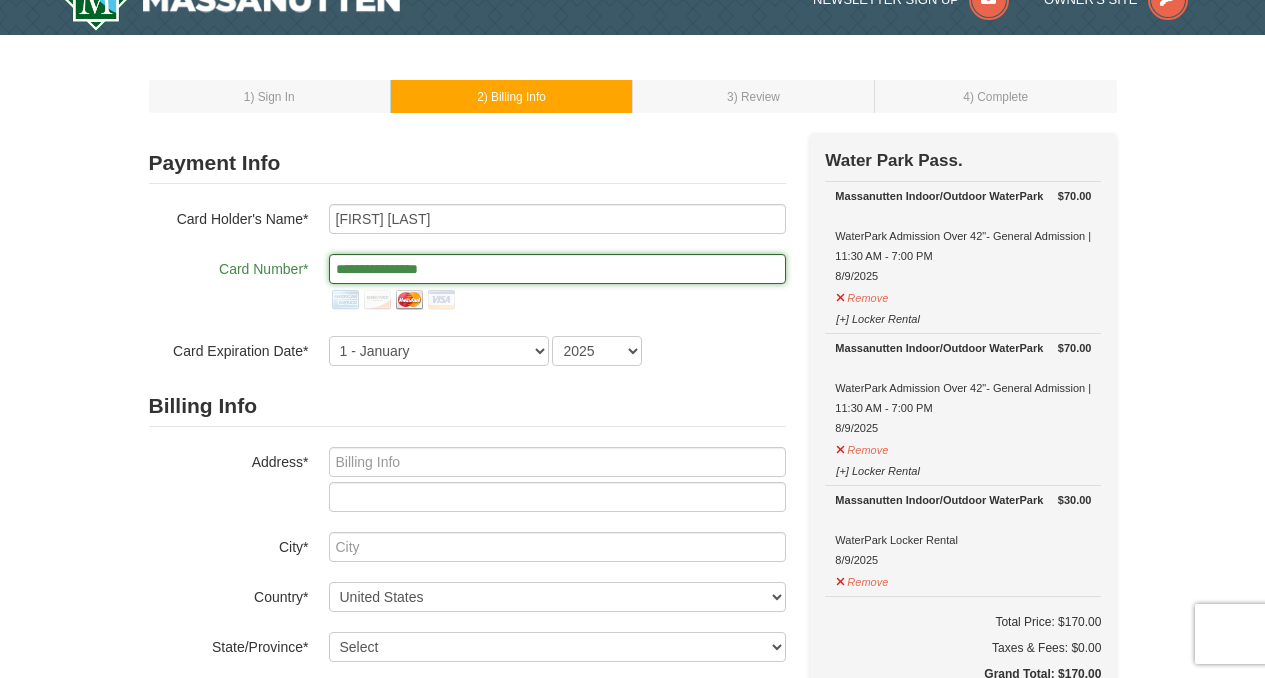type on "**********" 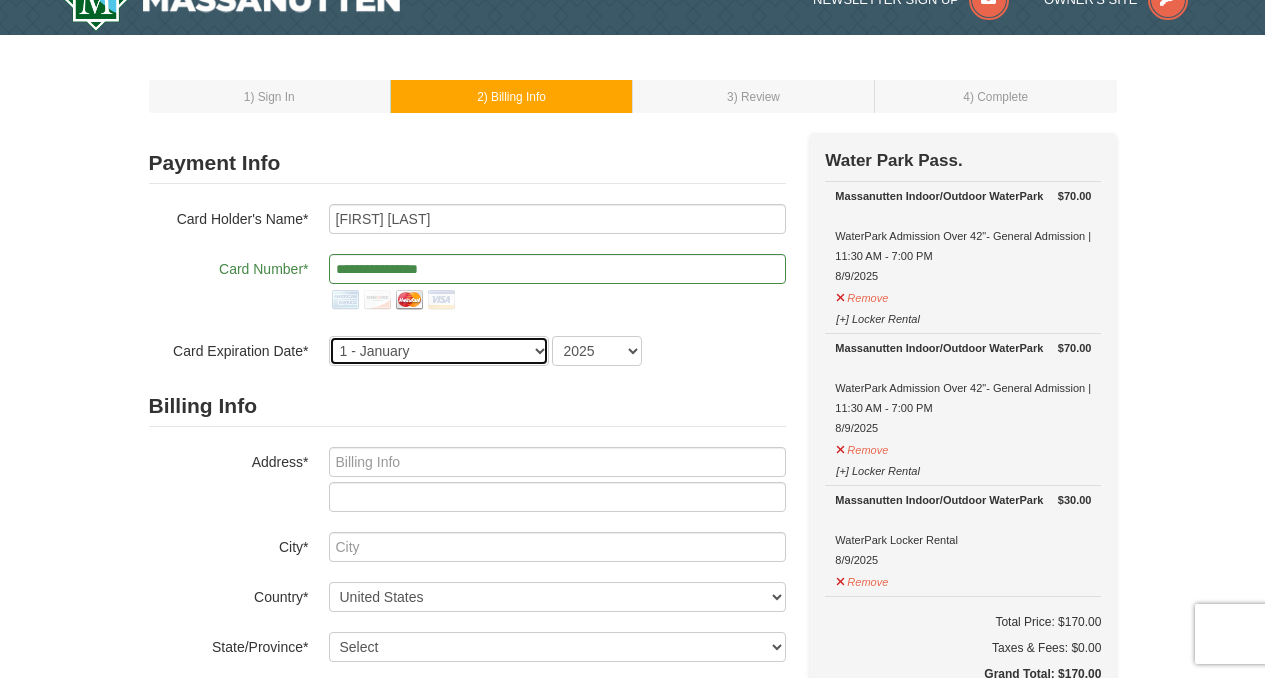 click on "1 - January 2 - February 3 - March 4 - April 5 - May 6 - June 7 - July 8 - August 9 - September 10 - October 11 - November 12 - December" at bounding box center [439, 351] 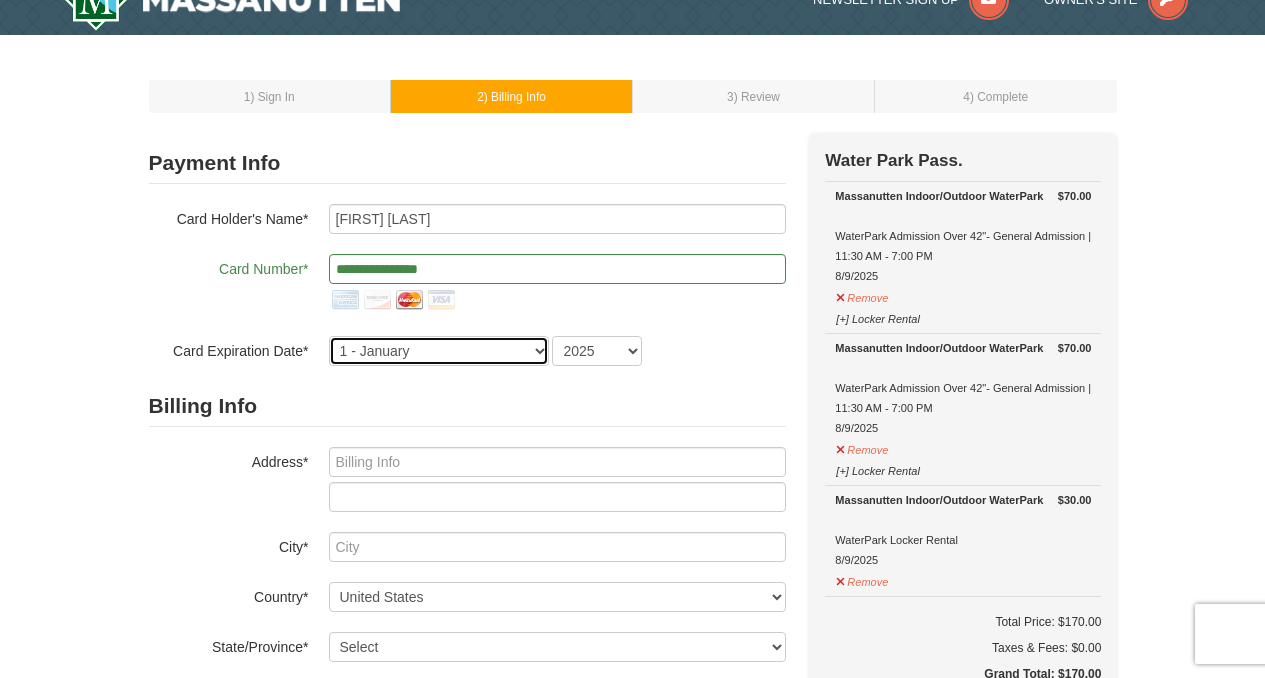 select on "7" 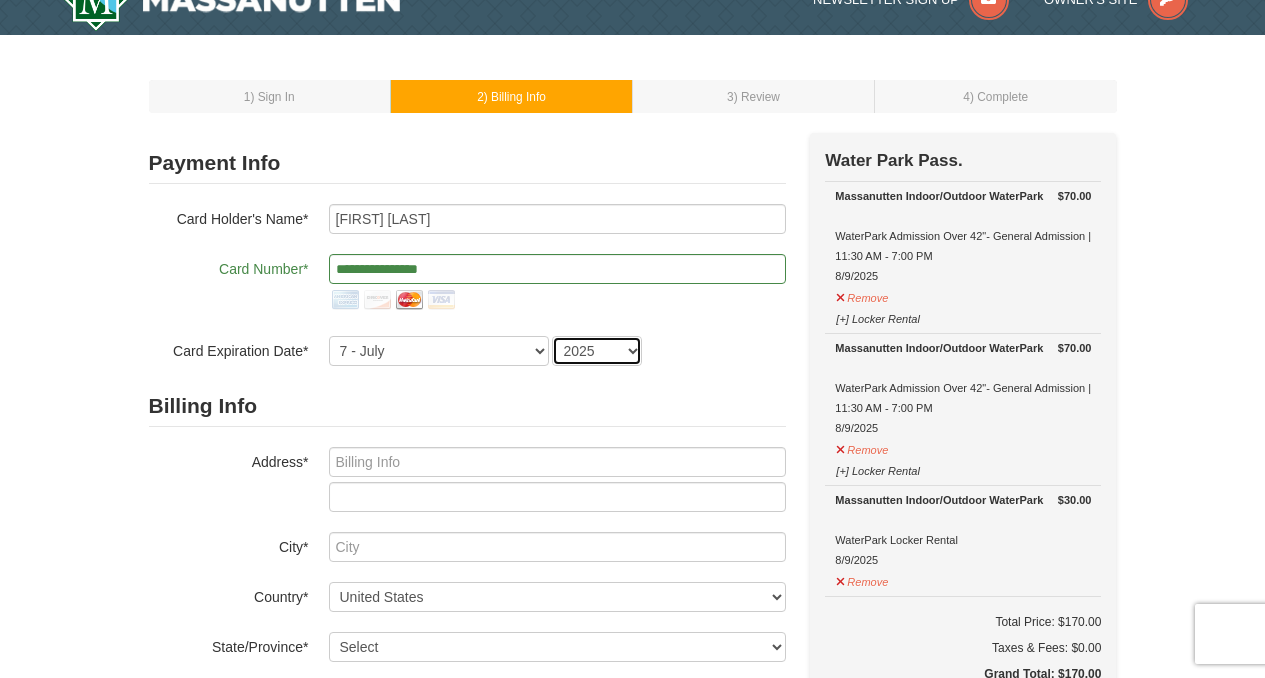 click on "2025 2026 2027 2028 2029 2030 2031 2032 2033 2034" at bounding box center [597, 351] 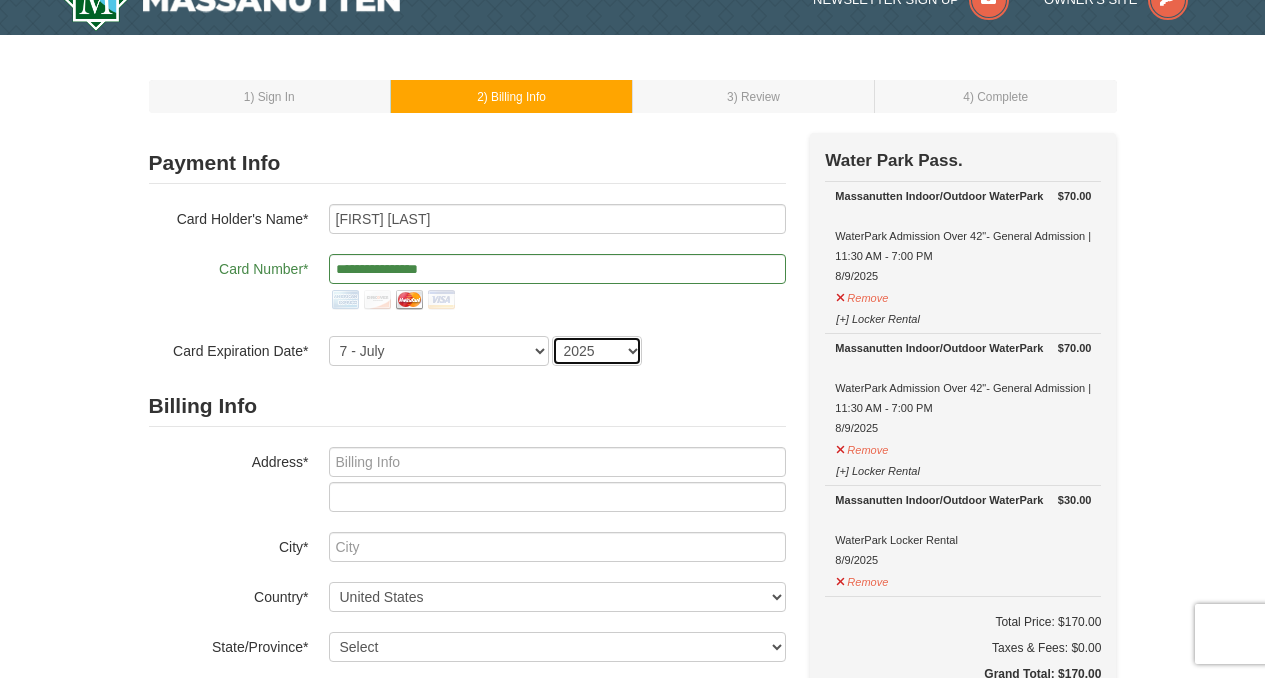 select on "2027" 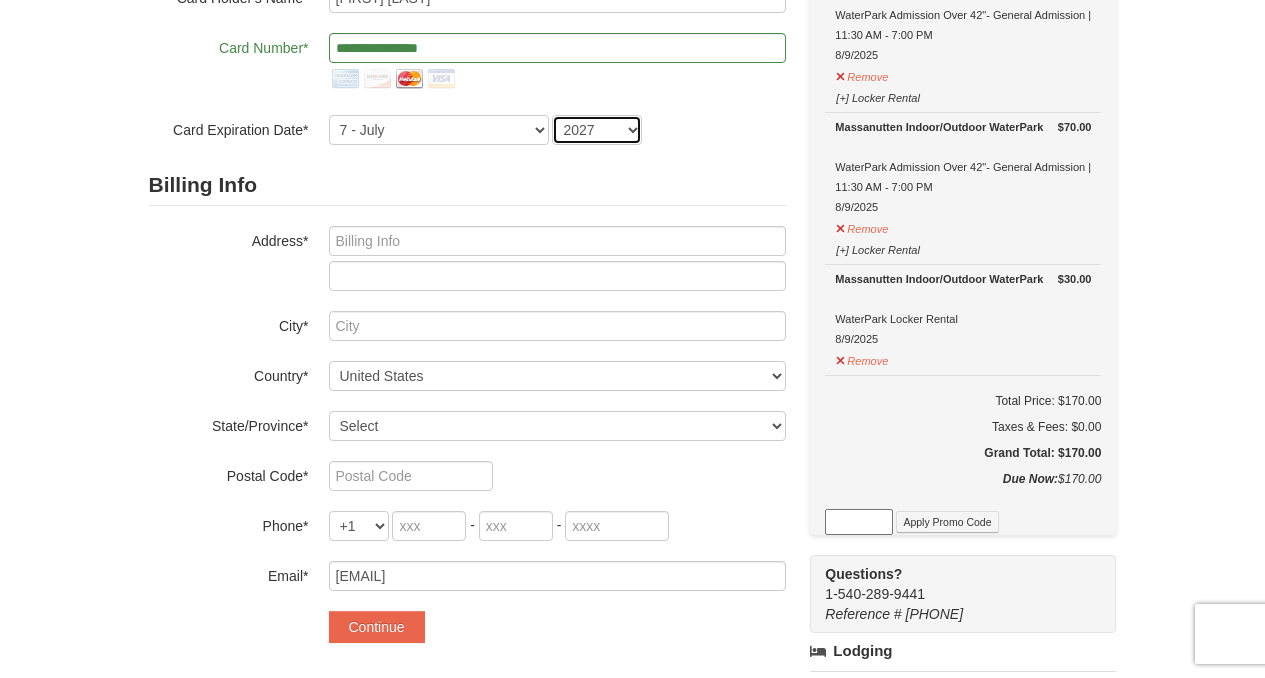scroll, scrollTop: 272, scrollLeft: 0, axis: vertical 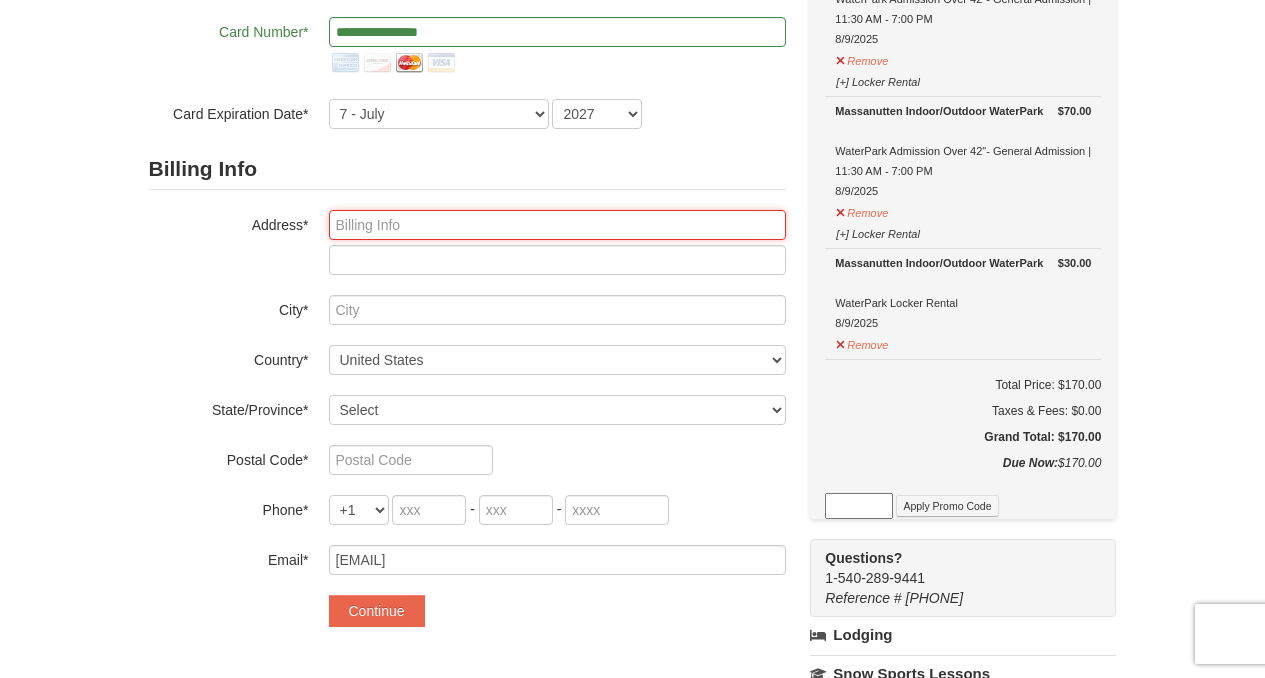 click at bounding box center [557, 225] 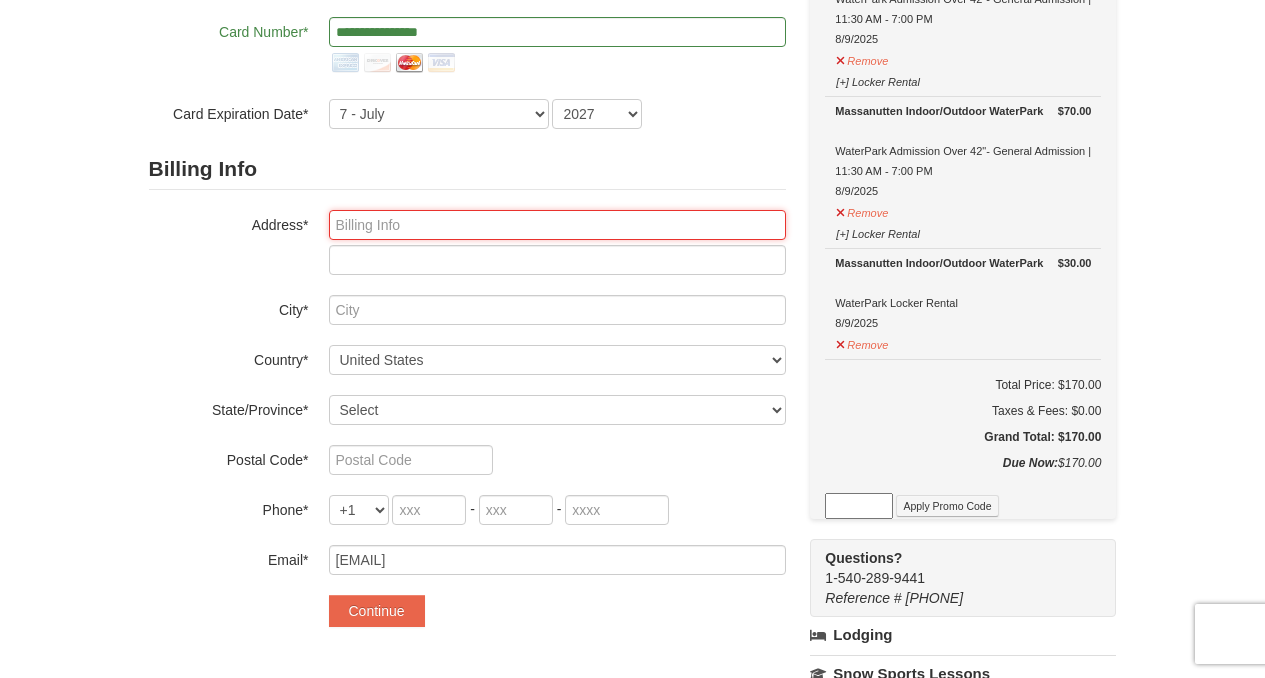 type on "37 Grandview Manor Court" 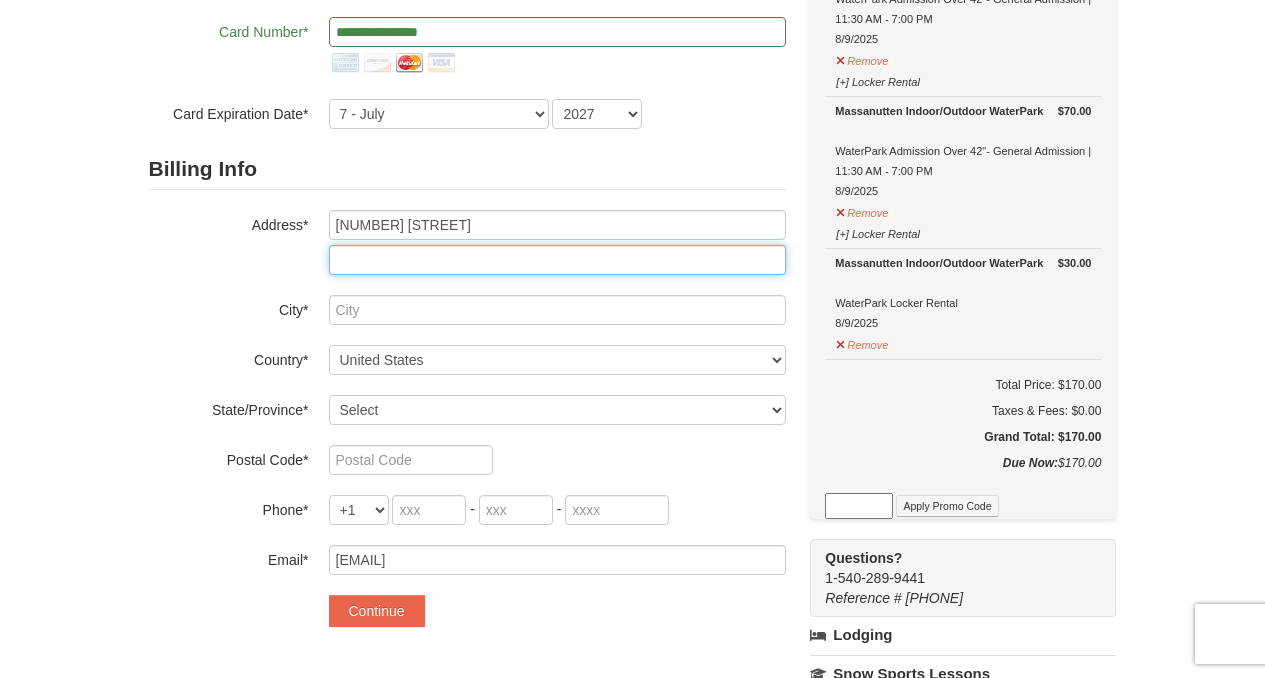 type on "Apt. 103" 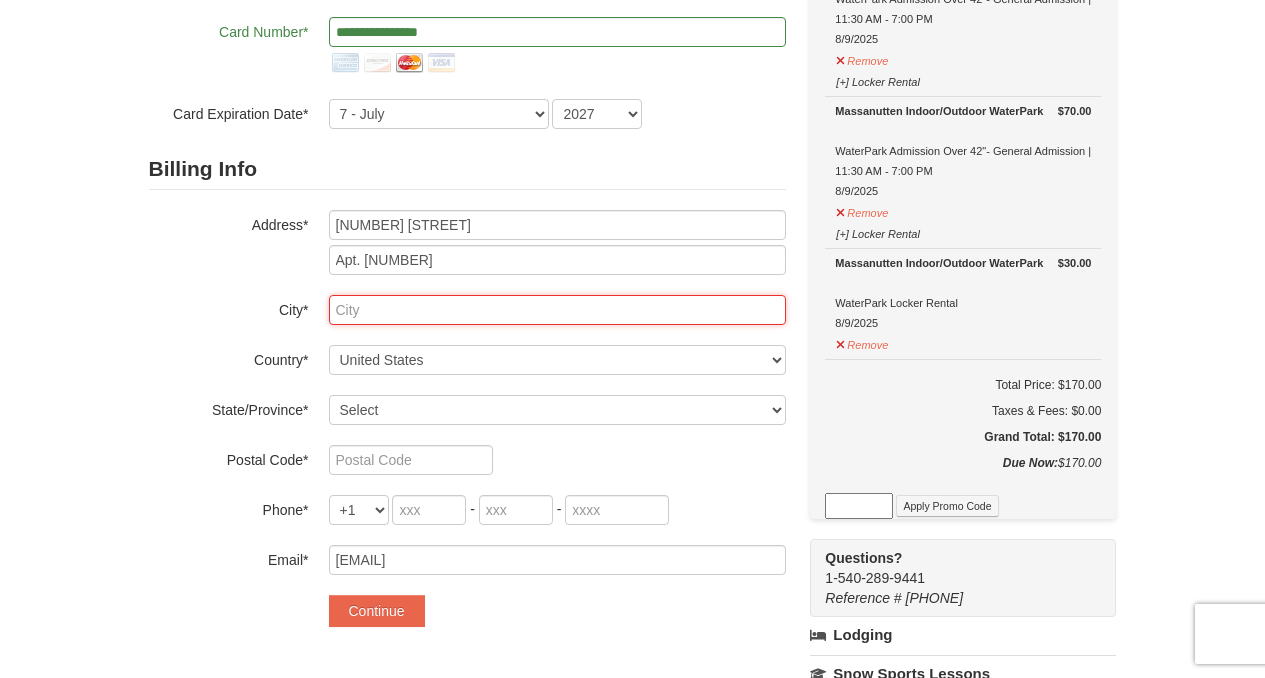type on "Waynesboro" 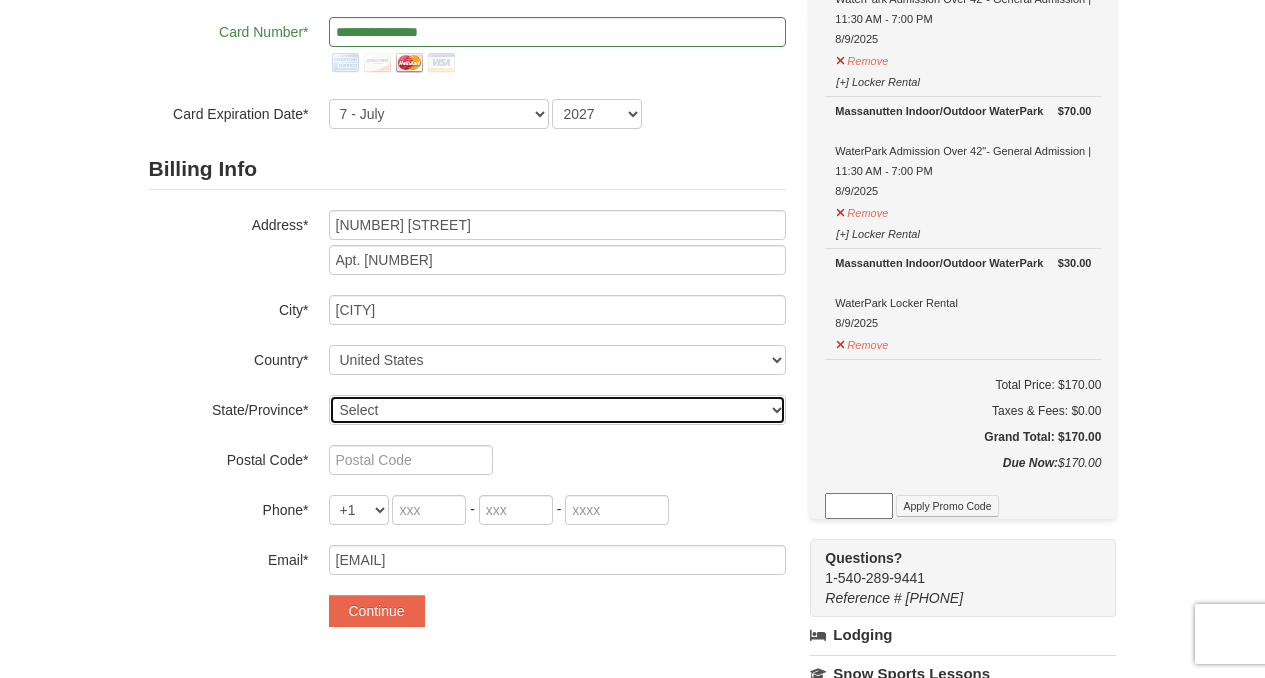 select on "VA" 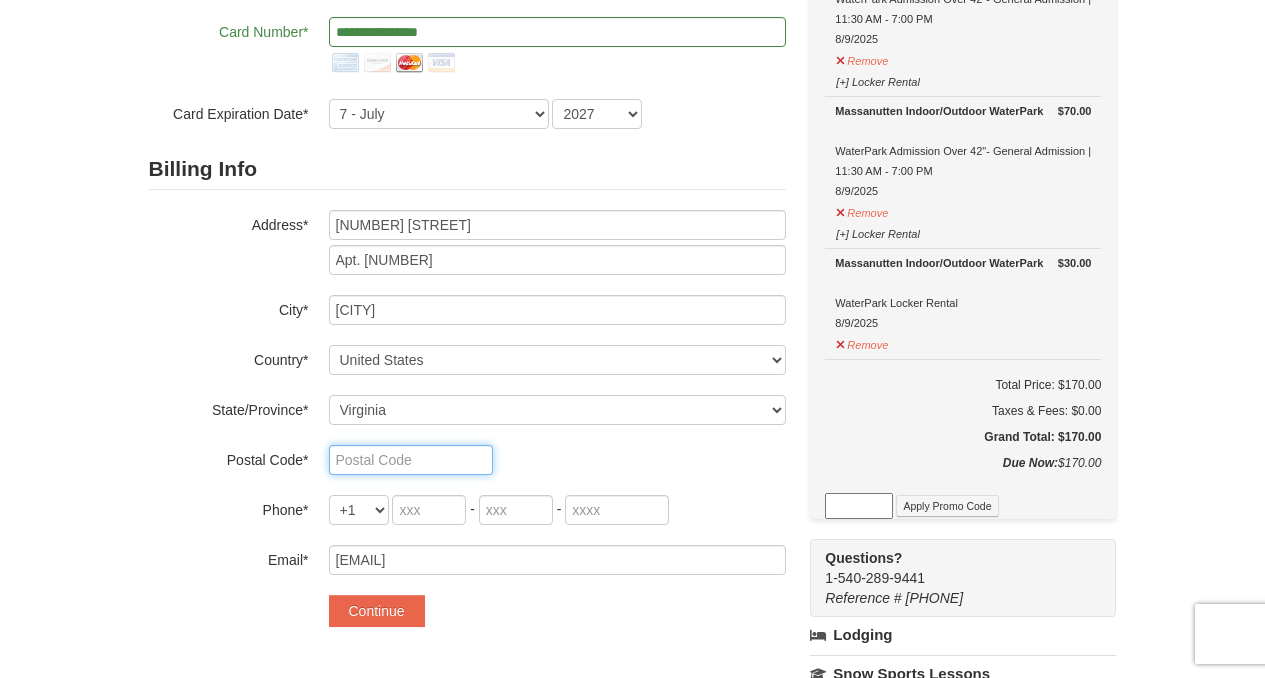 type on "22980" 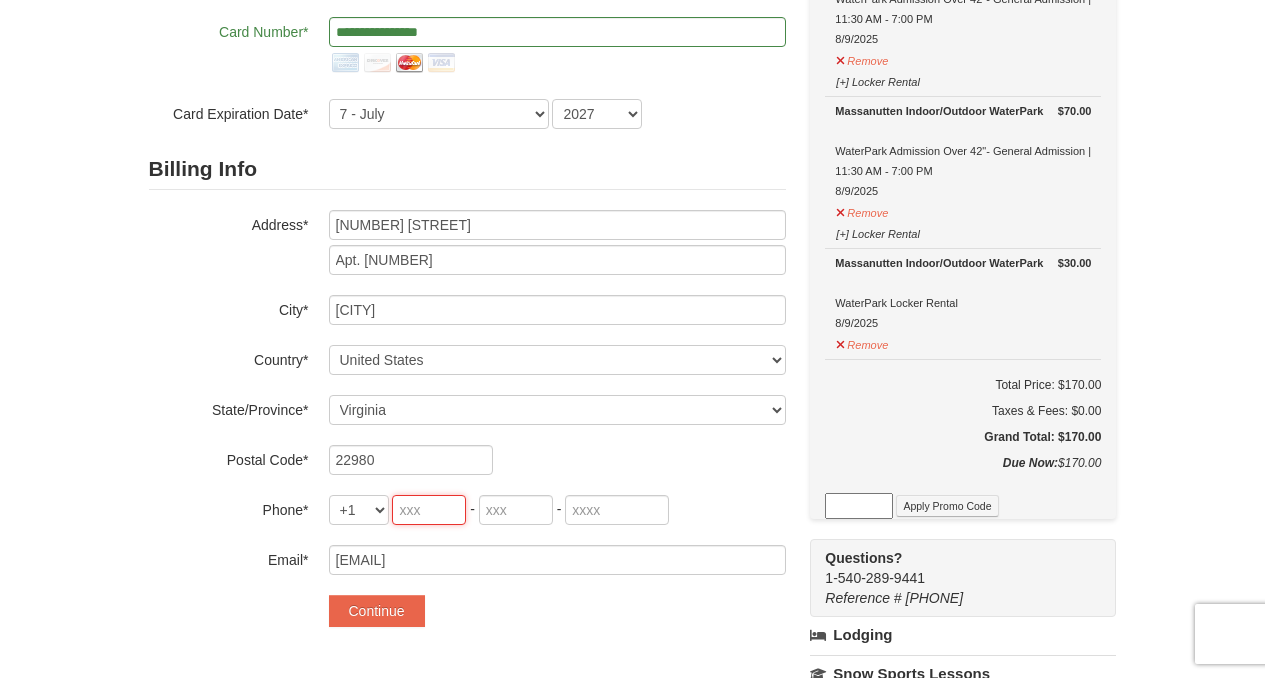 type on "540" 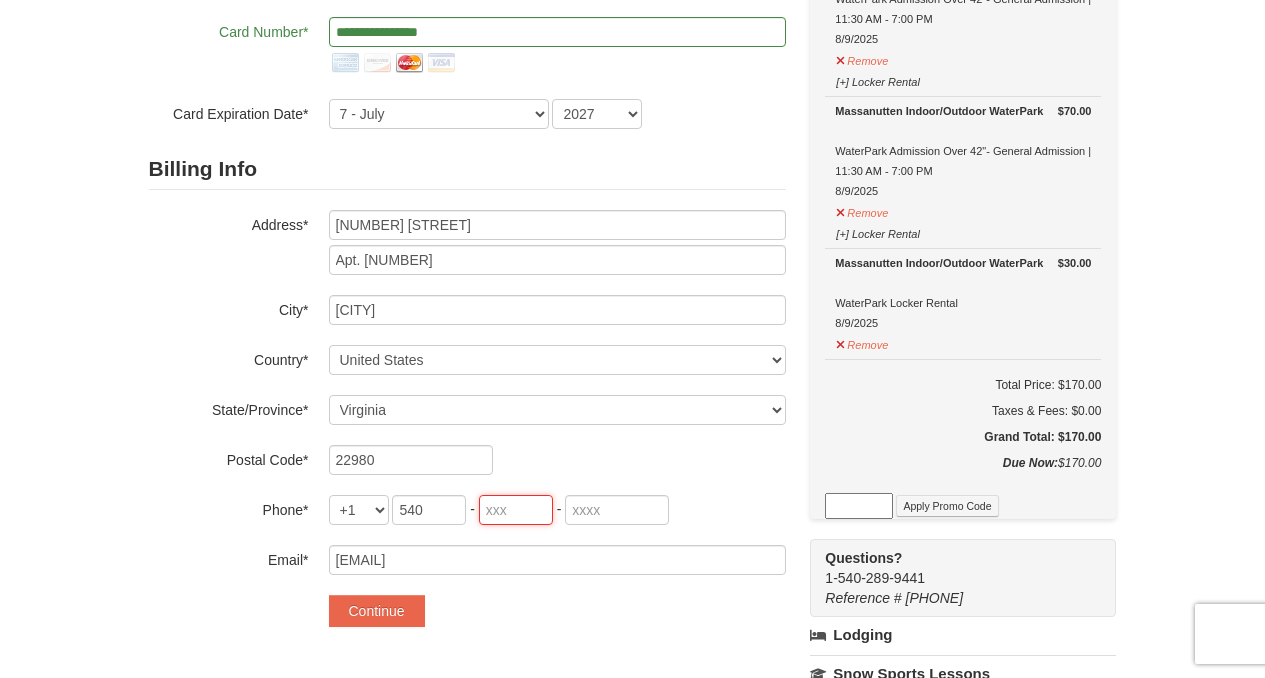 type on "649" 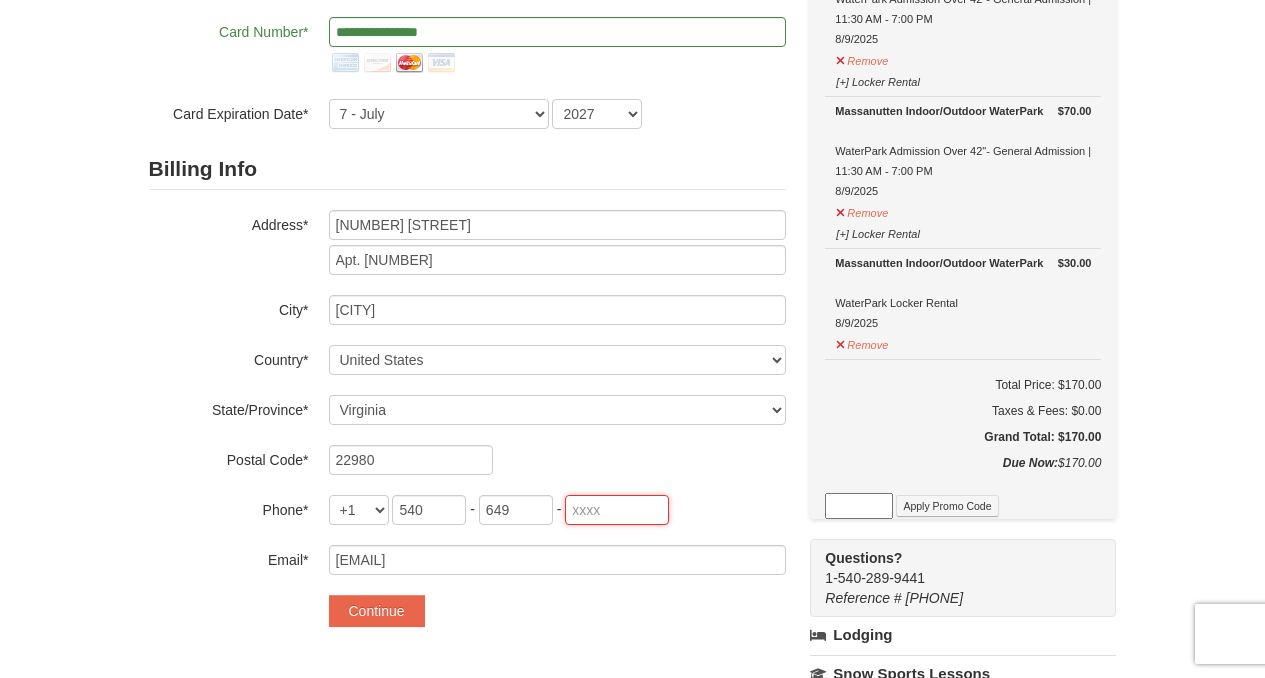 type on "2328" 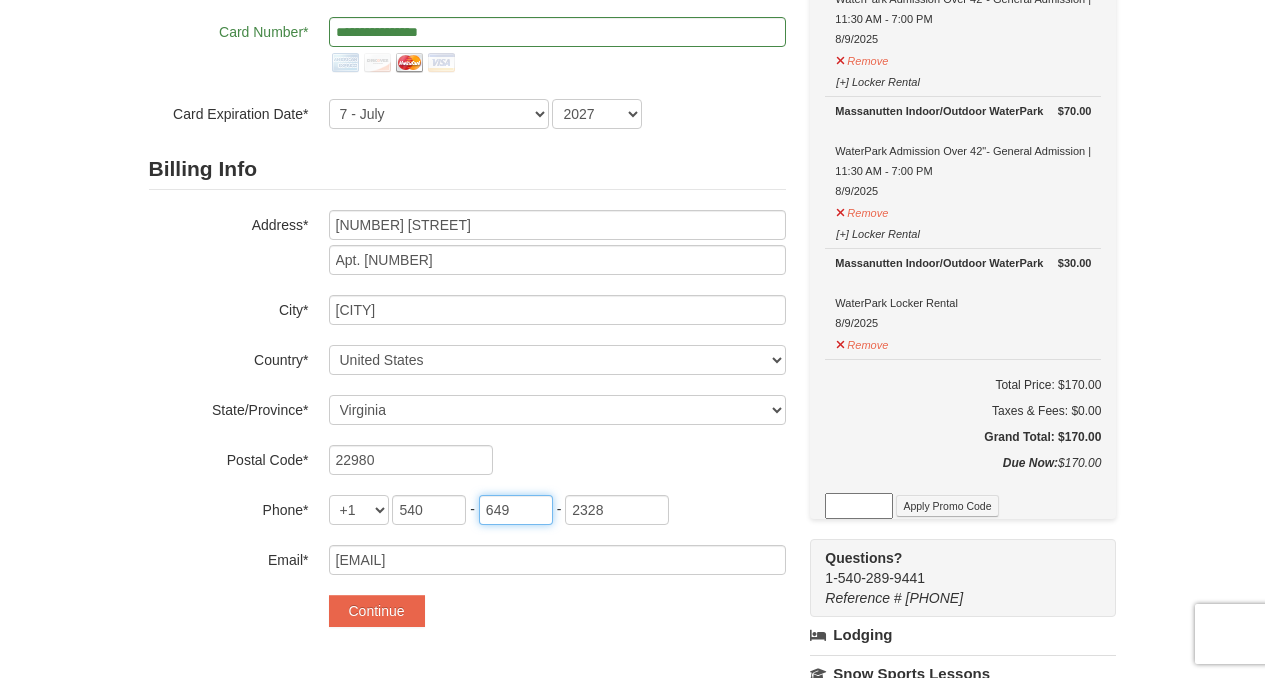 drag, startPoint x: 534, startPoint y: 511, endPoint x: 354, endPoint y: 509, distance: 180.01111 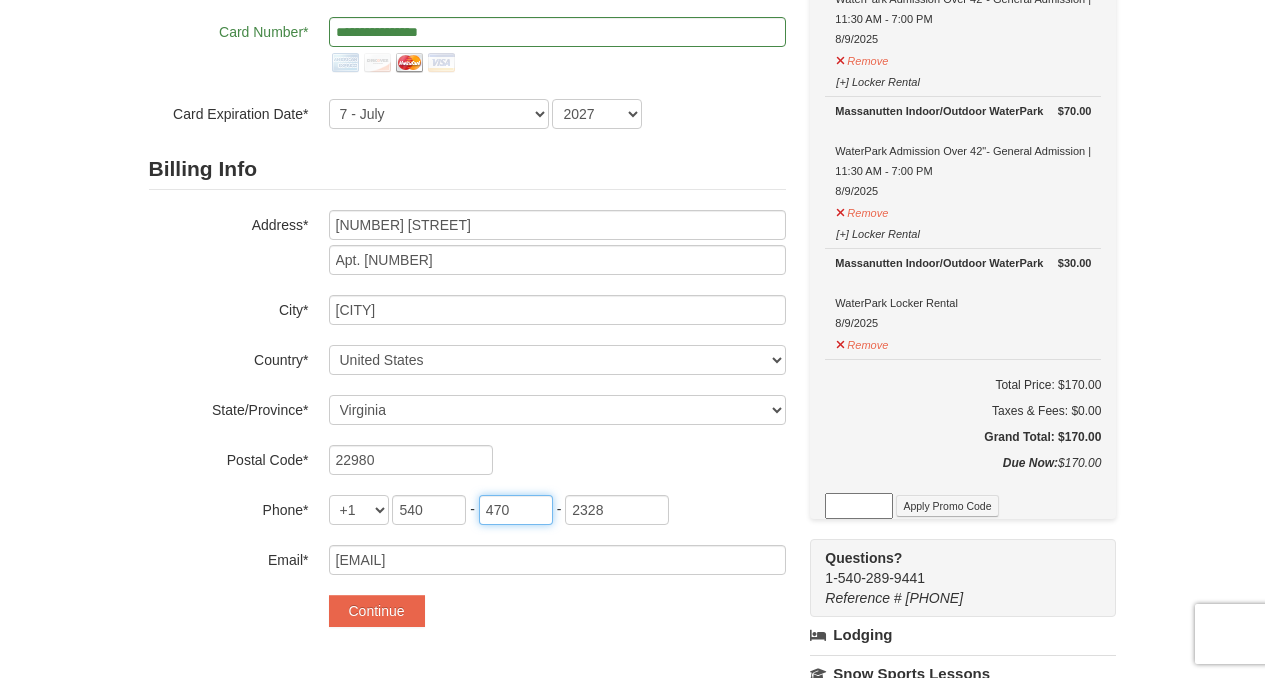 type on "470" 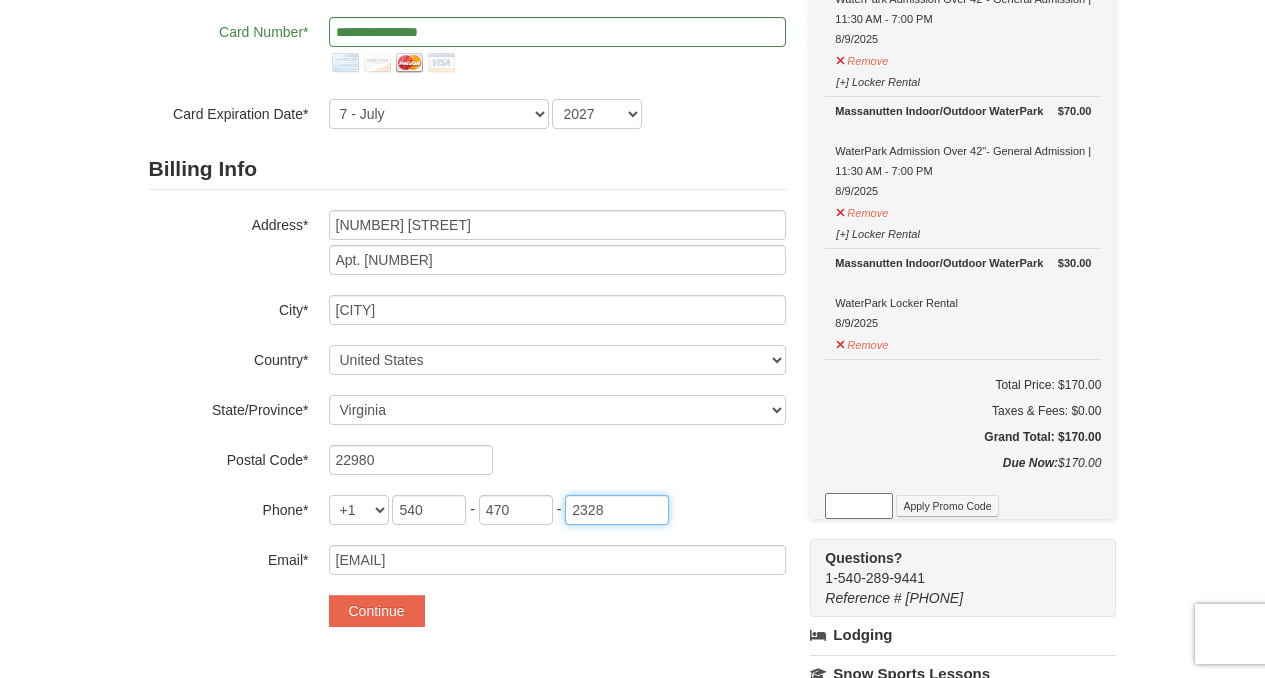 drag, startPoint x: 610, startPoint y: 519, endPoint x: 347, endPoint y: 474, distance: 266.82205 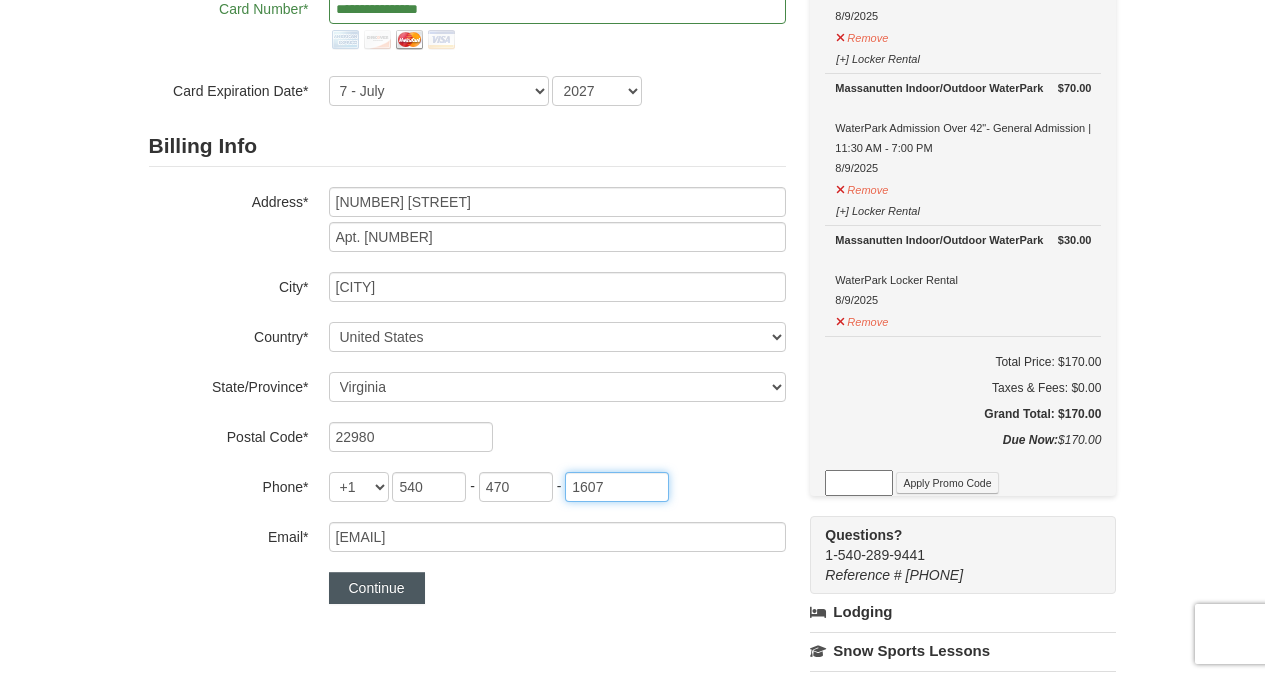 scroll, scrollTop: 282, scrollLeft: 0, axis: vertical 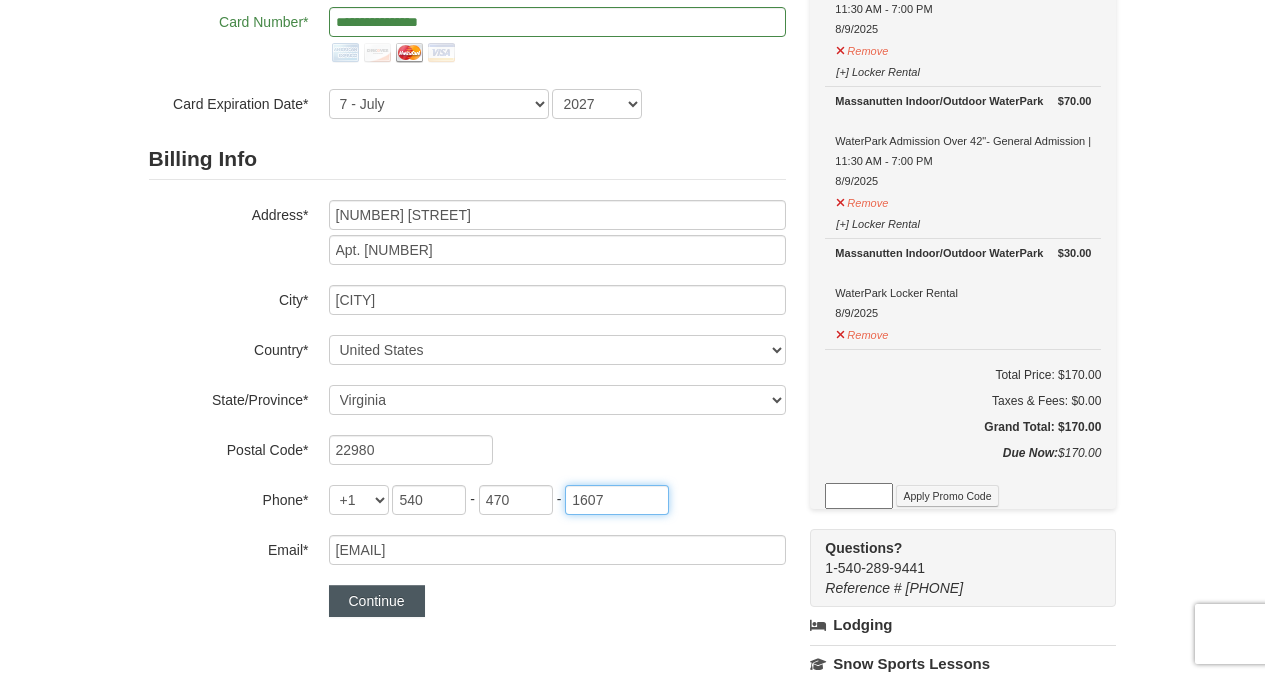 type on "1607" 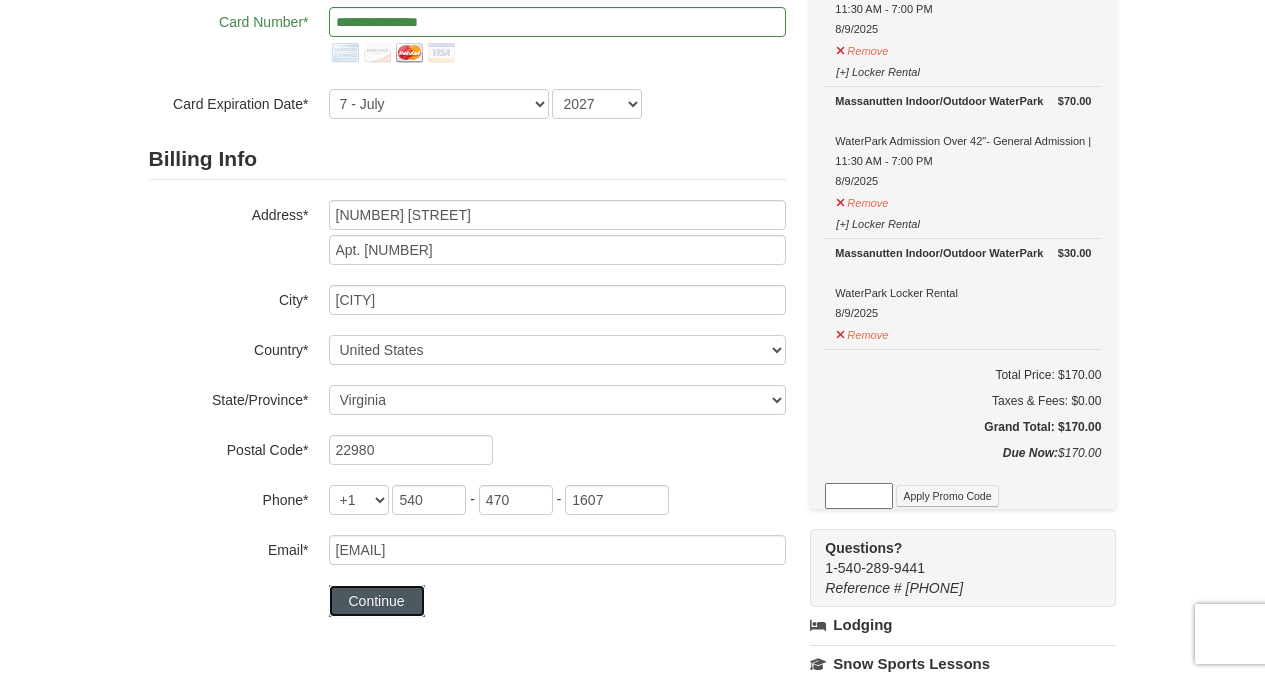 click on "Continue" at bounding box center (377, 601) 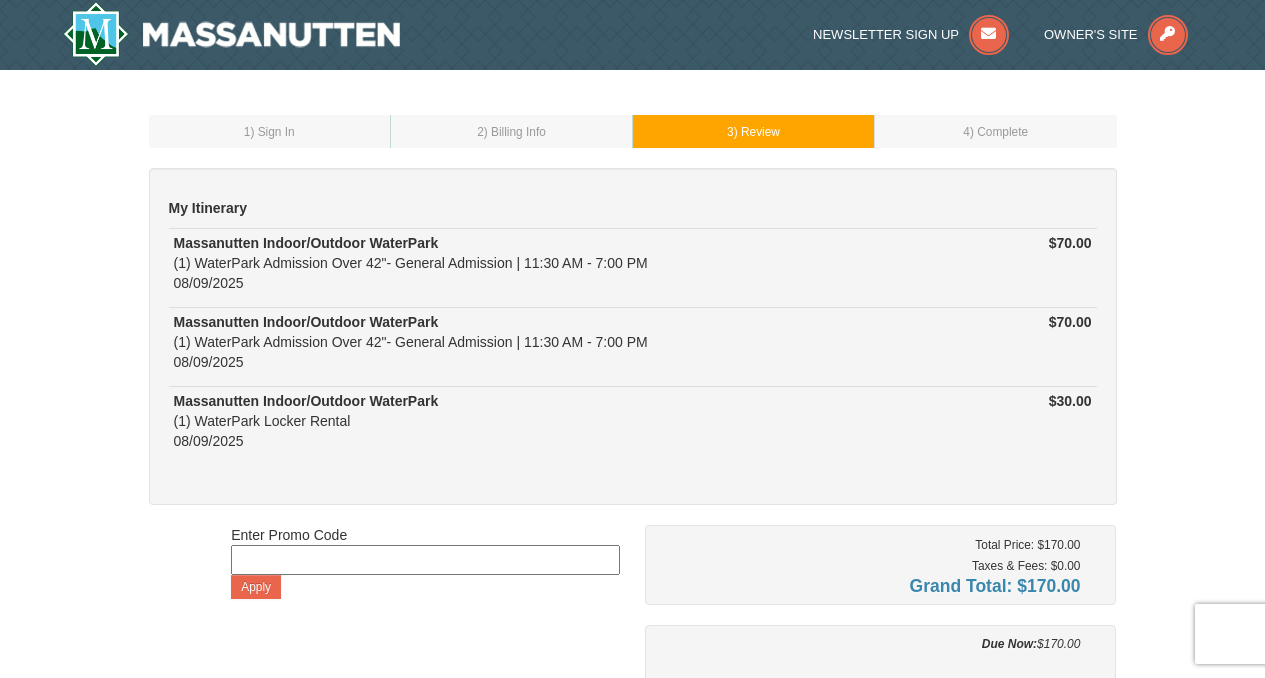 scroll, scrollTop: 347, scrollLeft: 0, axis: vertical 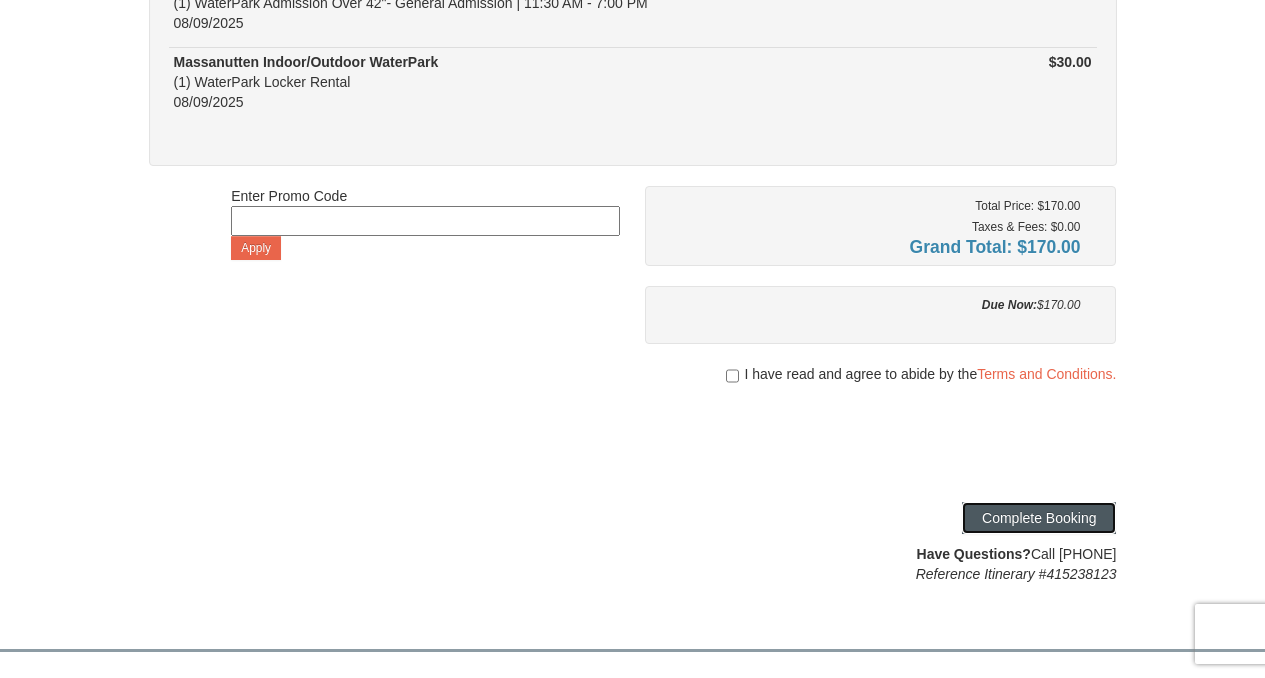 click on "Complete Booking" at bounding box center (1039, 518) 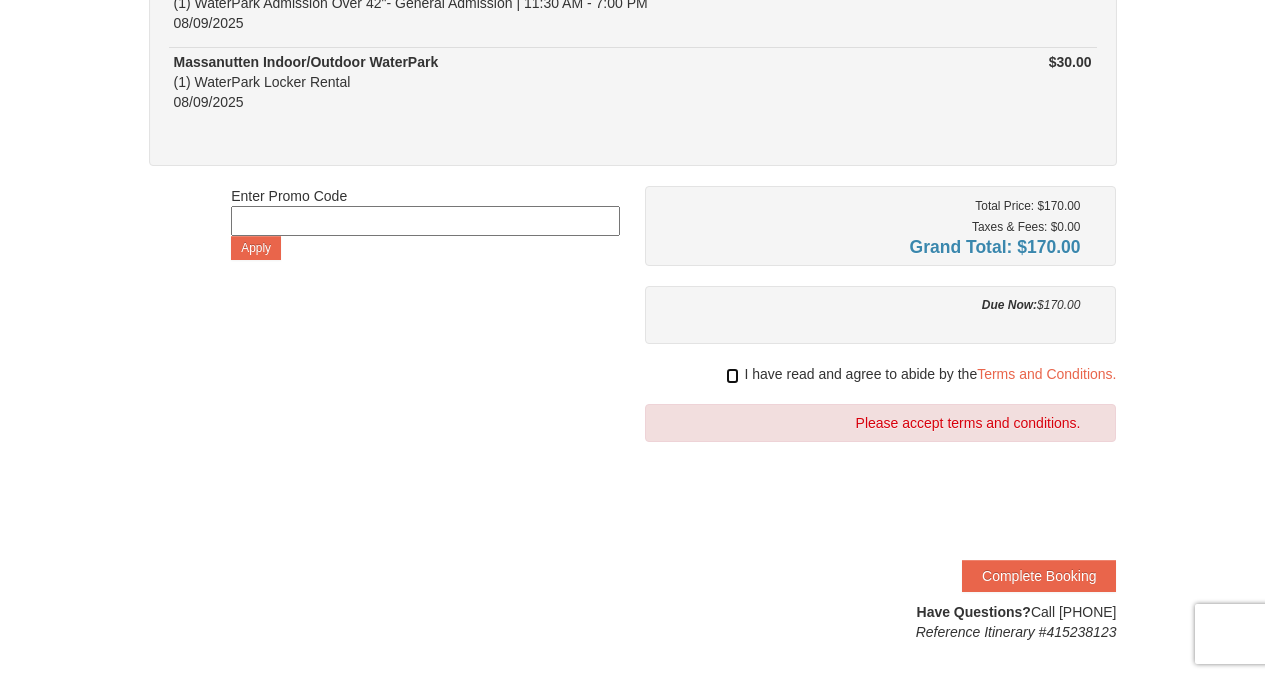click at bounding box center (732, 376) 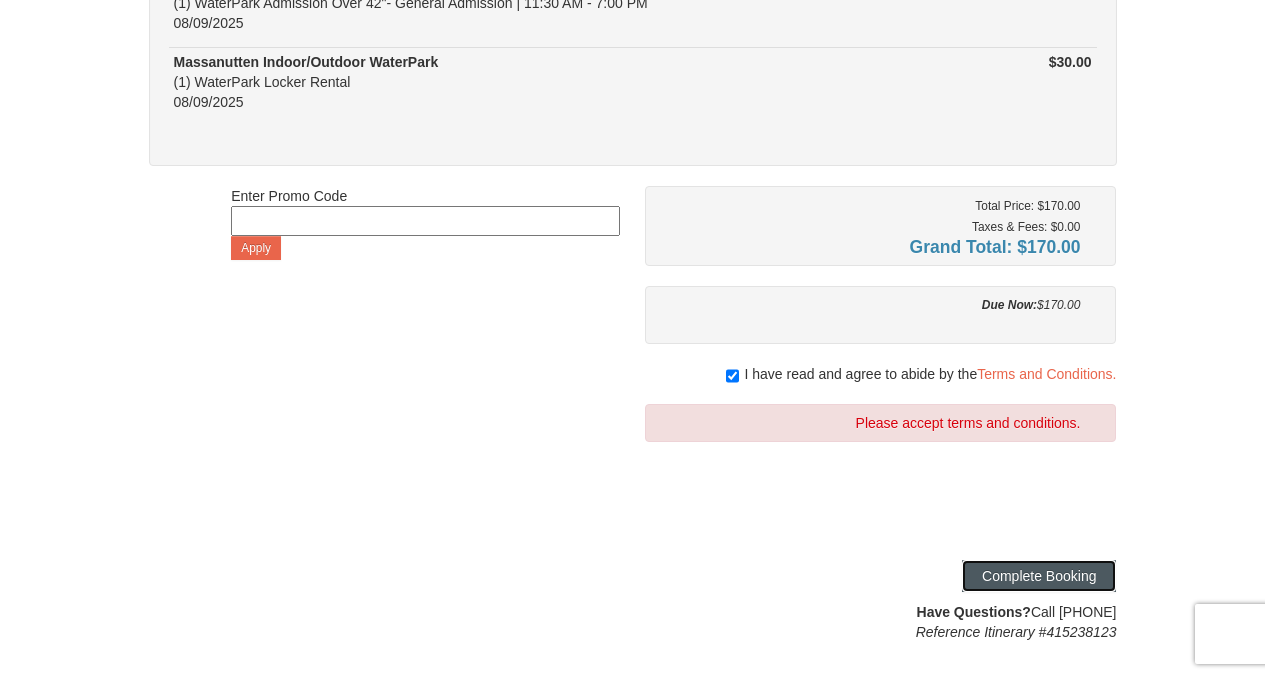 click on "Complete Booking" at bounding box center (1039, 576) 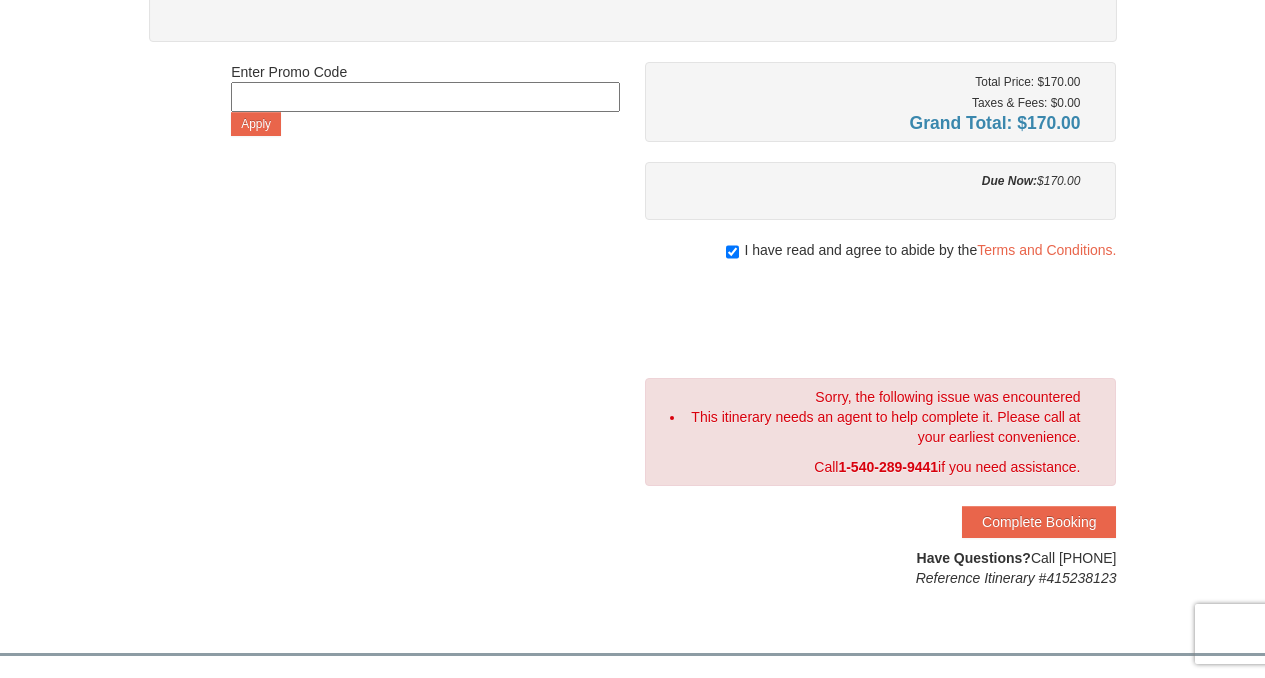 scroll, scrollTop: 488, scrollLeft: 0, axis: vertical 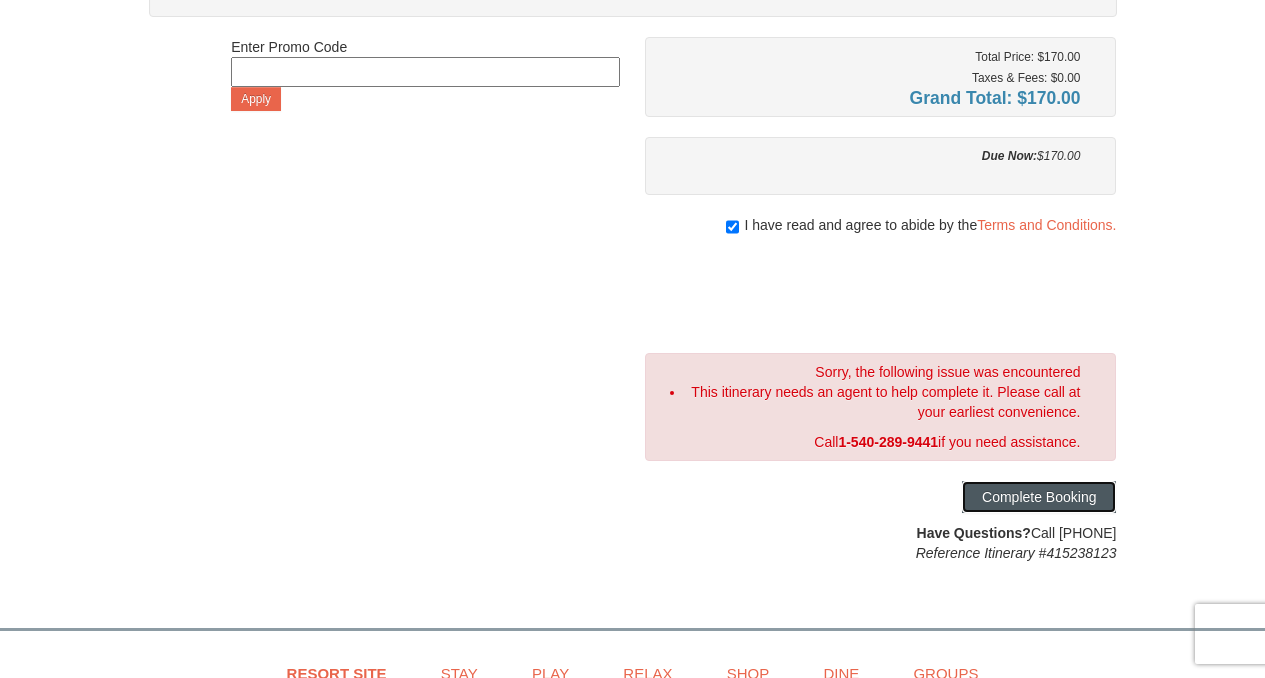 click on "Complete Booking" at bounding box center (1039, 497) 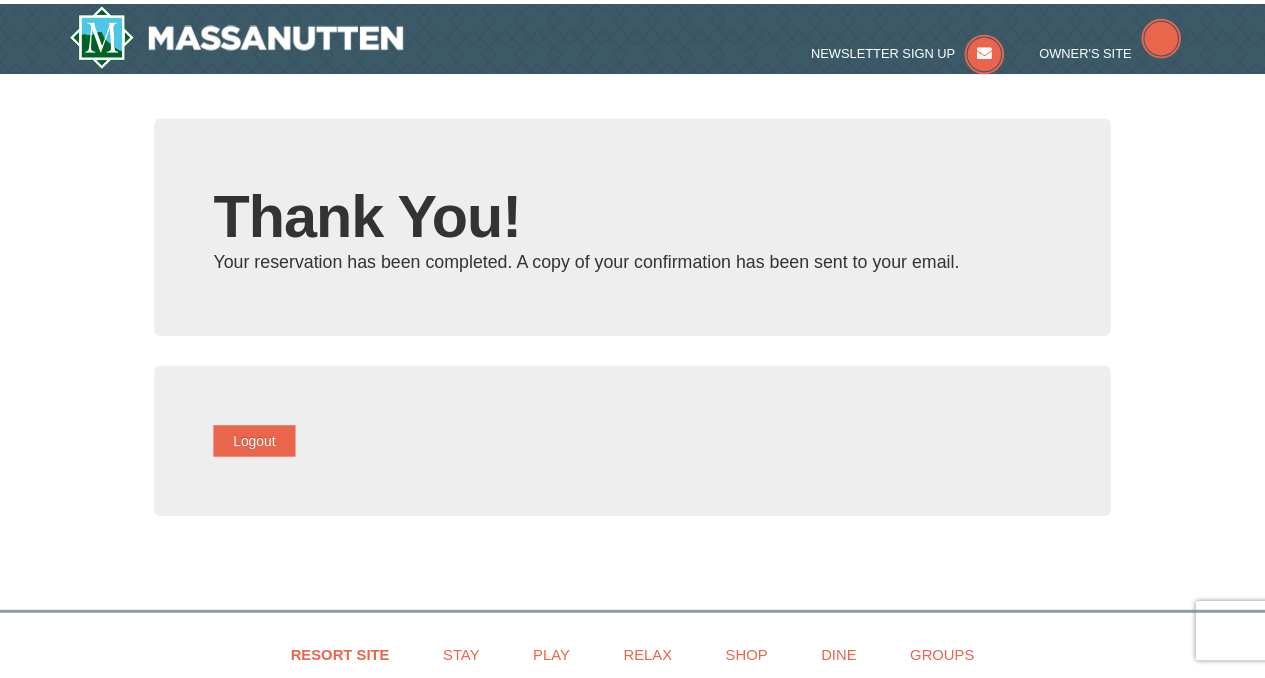 scroll, scrollTop: 0, scrollLeft: 0, axis: both 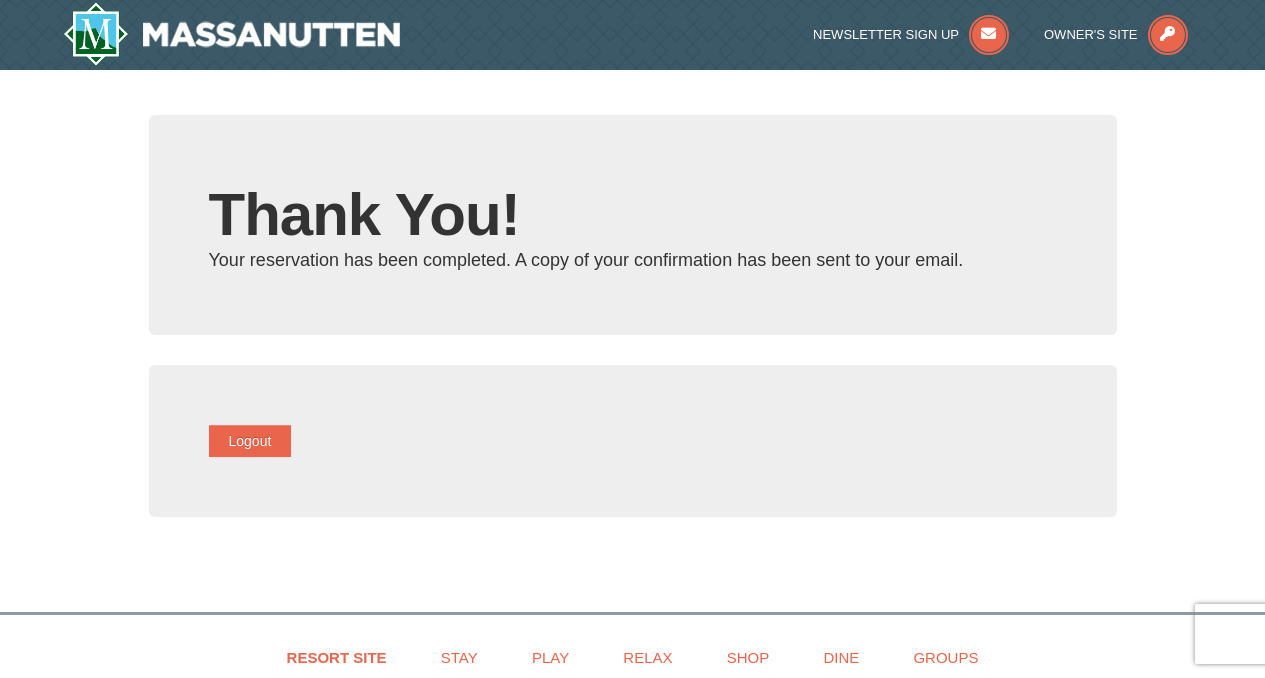 type on "[EMAIL]" 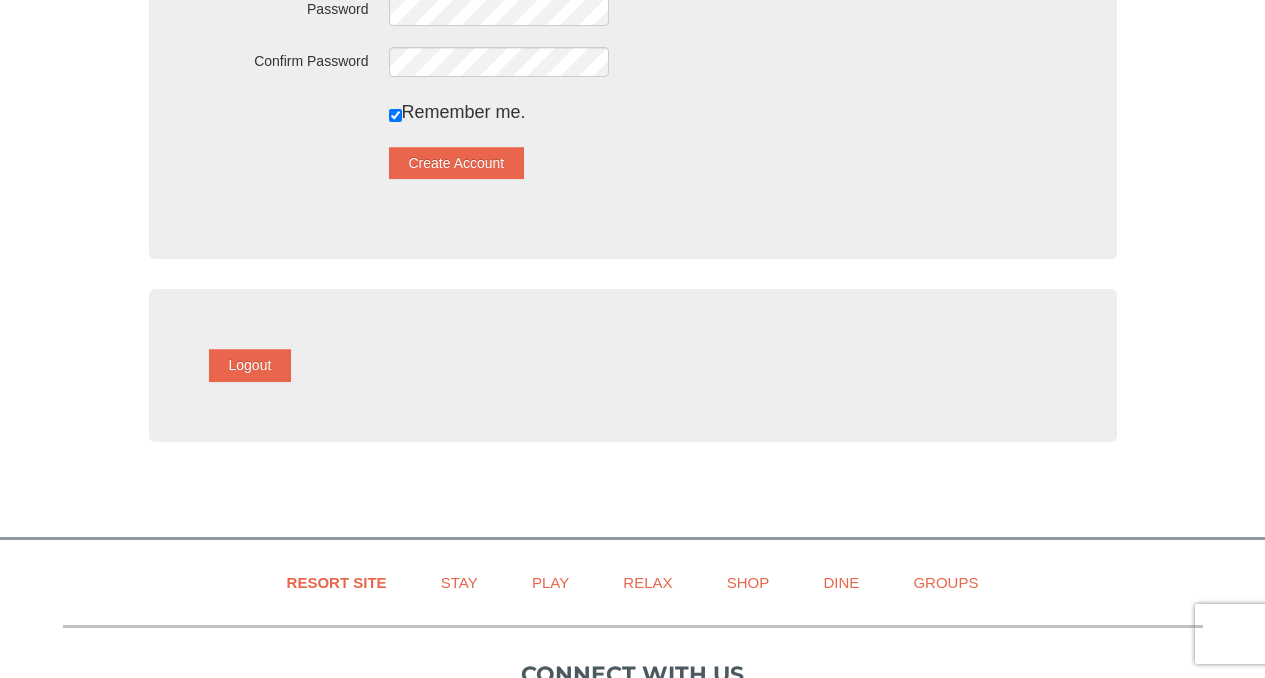 scroll, scrollTop: 65, scrollLeft: 0, axis: vertical 